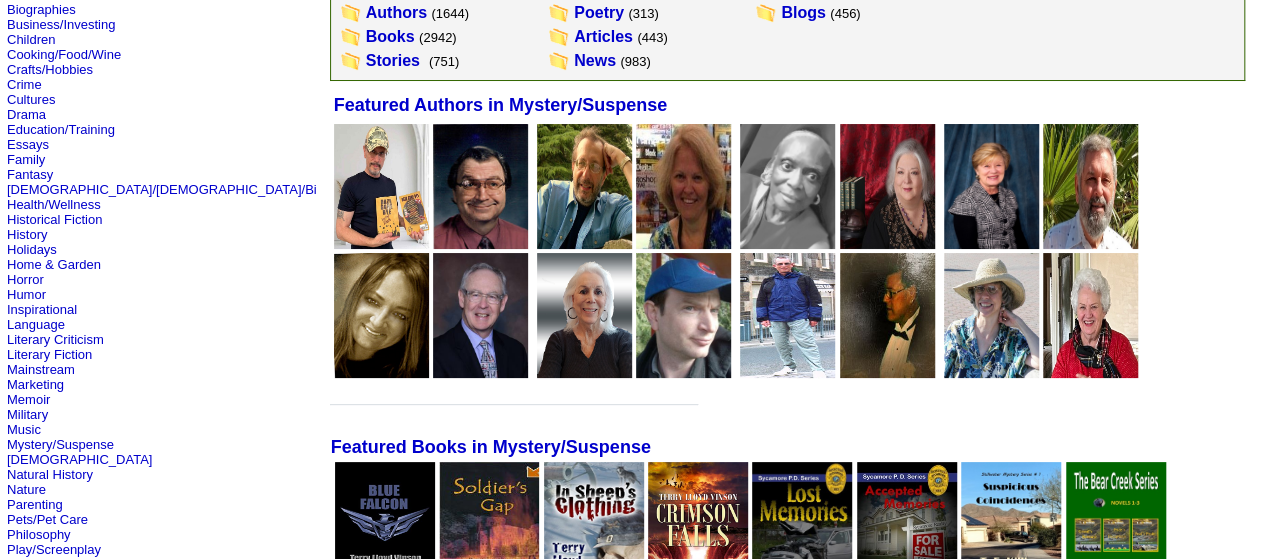 scroll, scrollTop: 300, scrollLeft: 0, axis: vertical 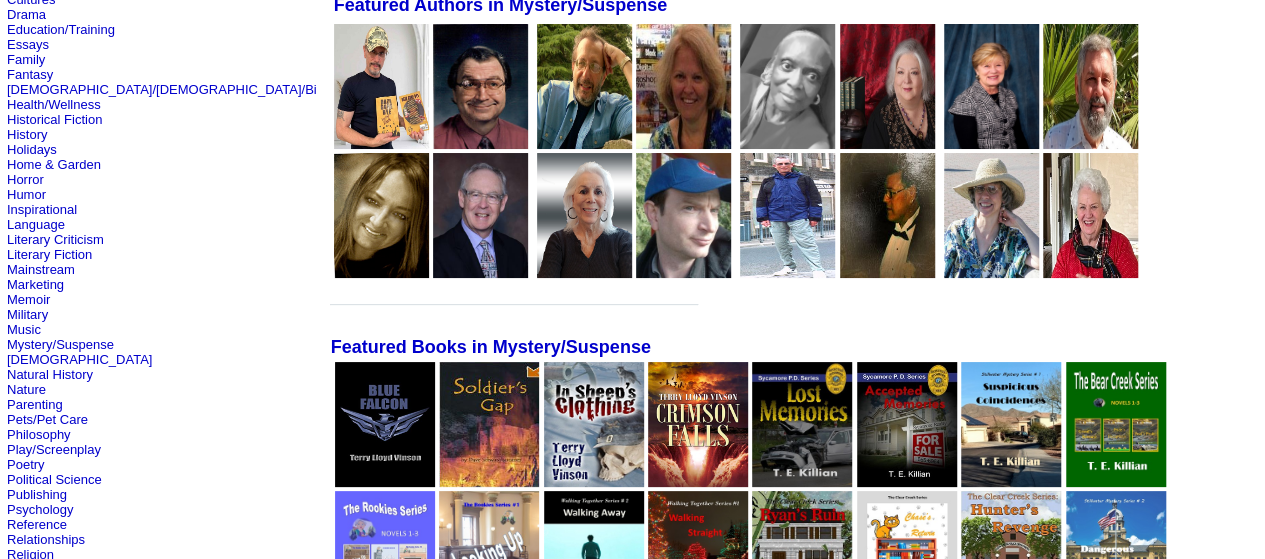 click at bounding box center (385, 424) 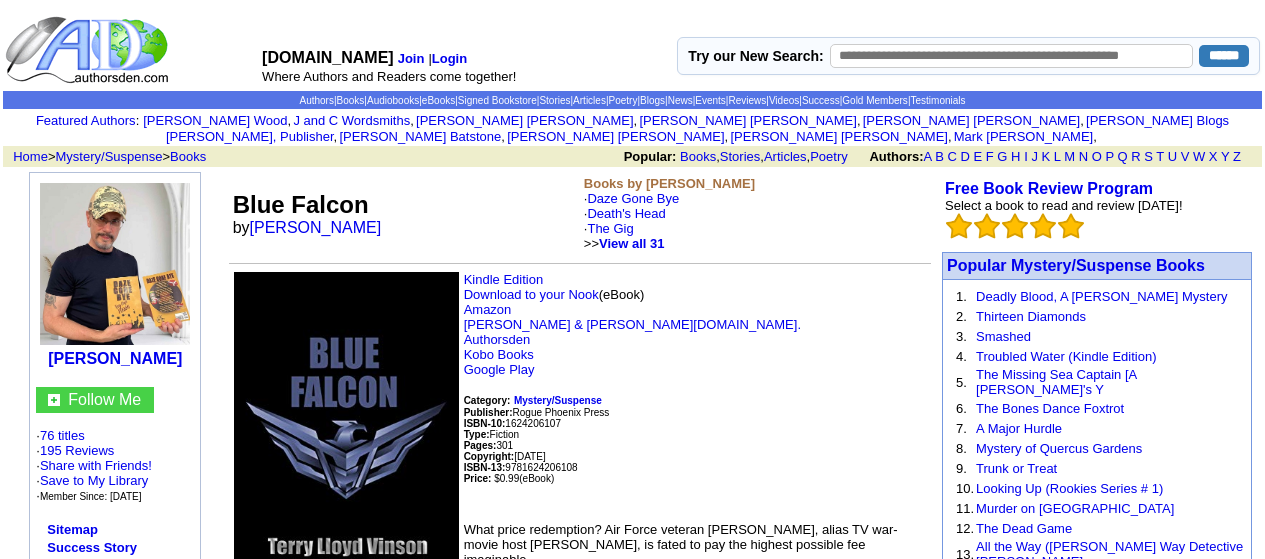 scroll, scrollTop: 0, scrollLeft: 0, axis: both 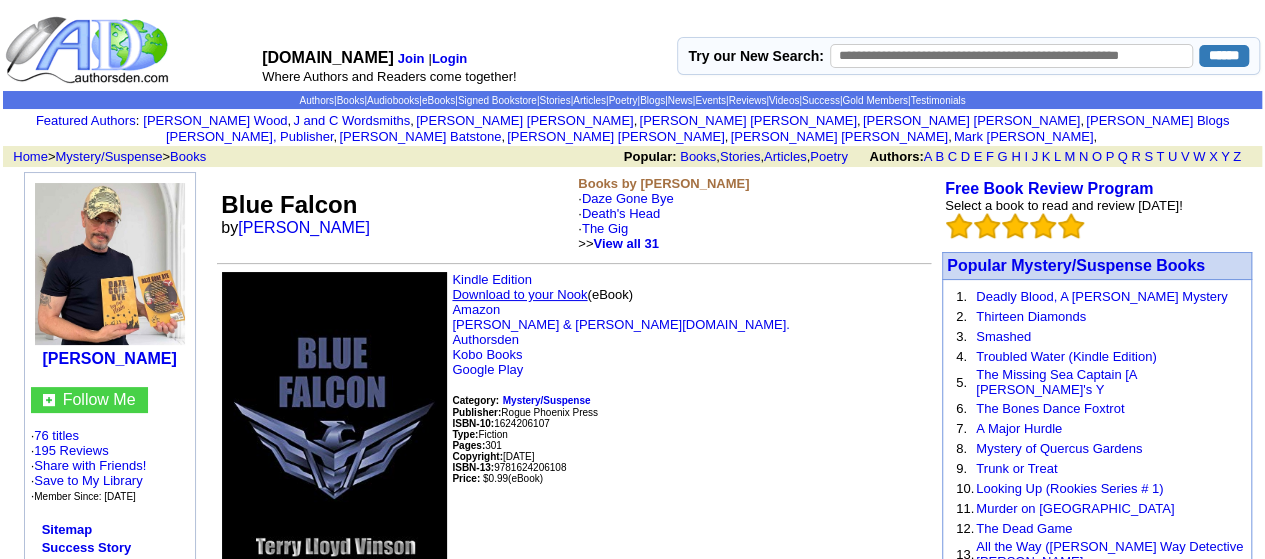 click on "Kindle Edition" at bounding box center (492, 279) 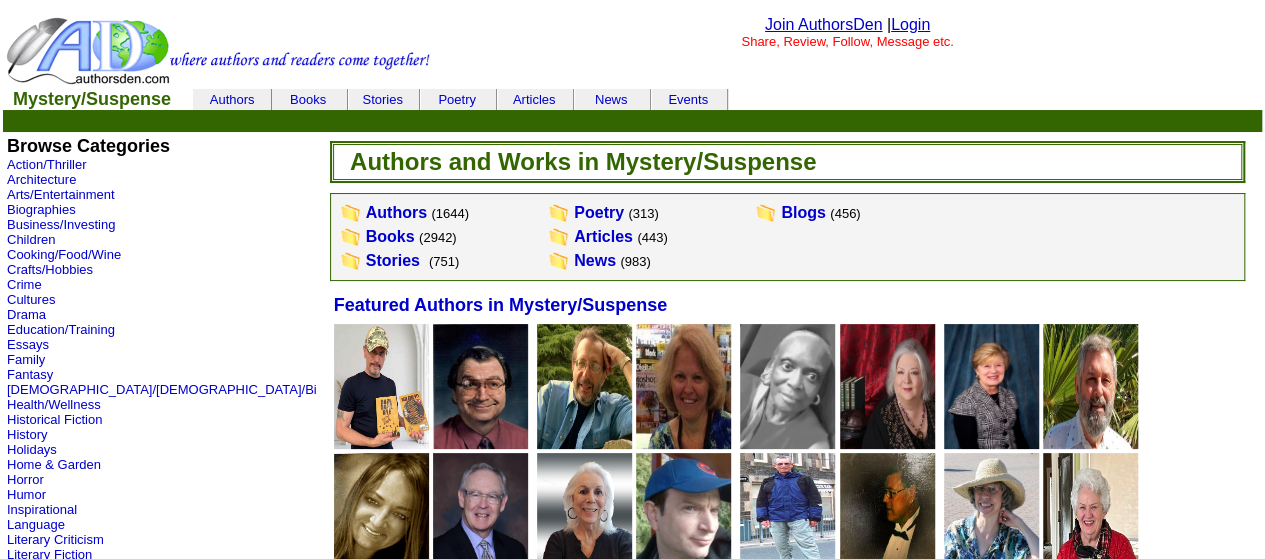 scroll, scrollTop: 100, scrollLeft: 0, axis: vertical 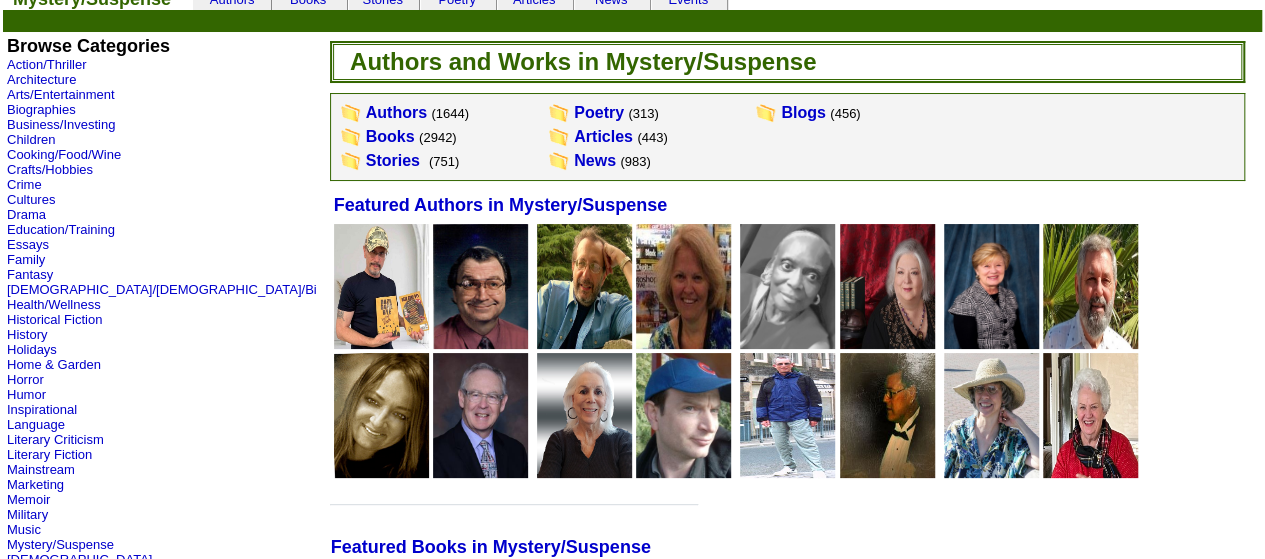 click at bounding box center (381, 286) 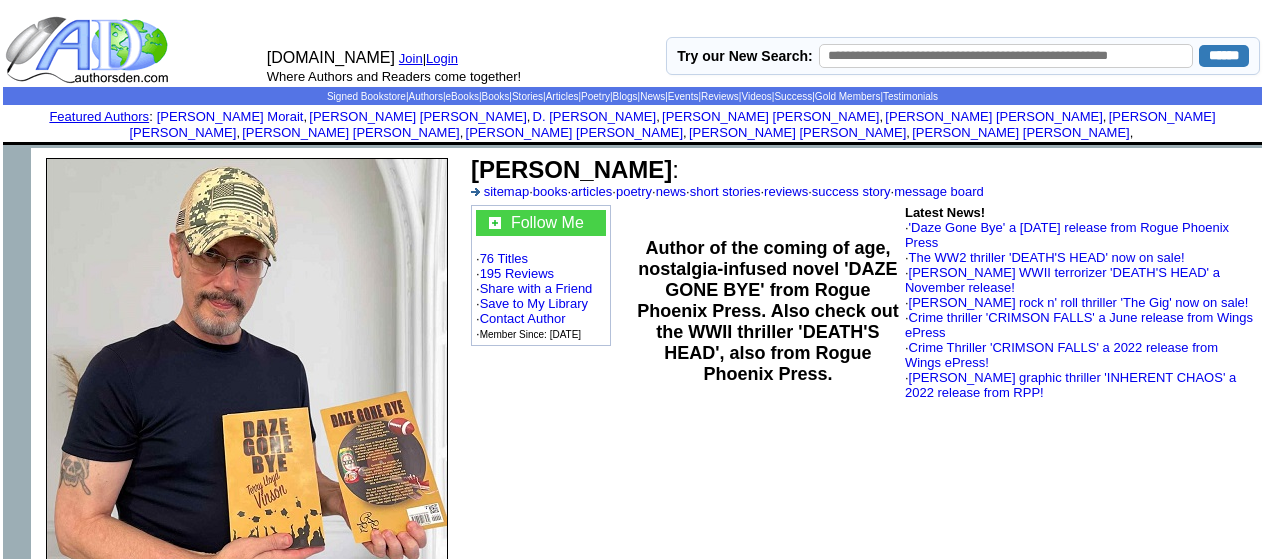 scroll, scrollTop: 0, scrollLeft: 0, axis: both 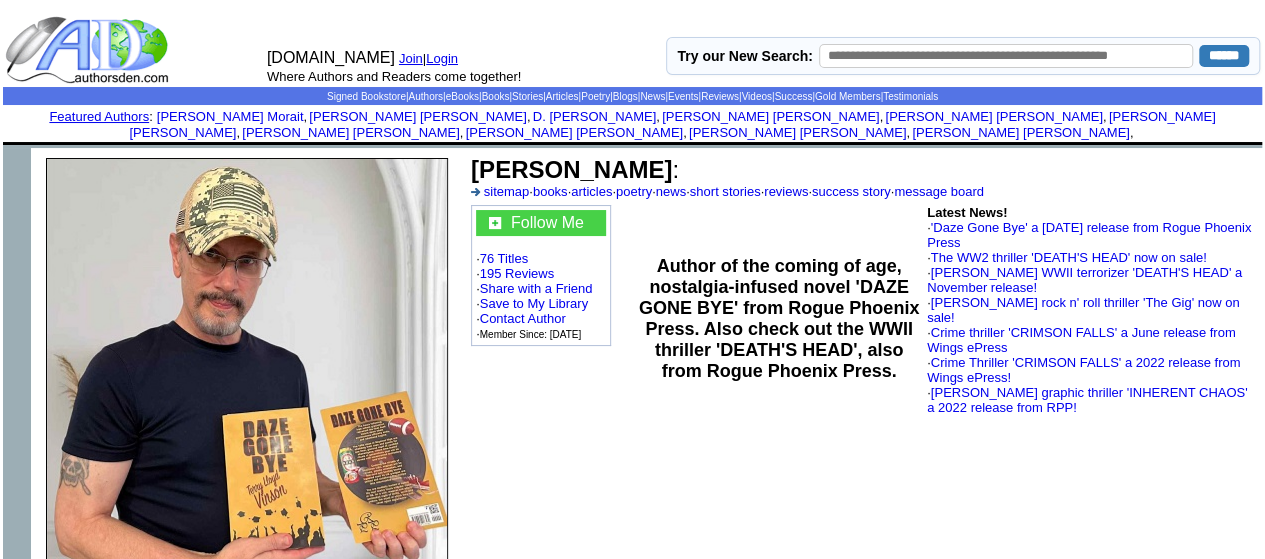 click on "Login" at bounding box center [442, 58] 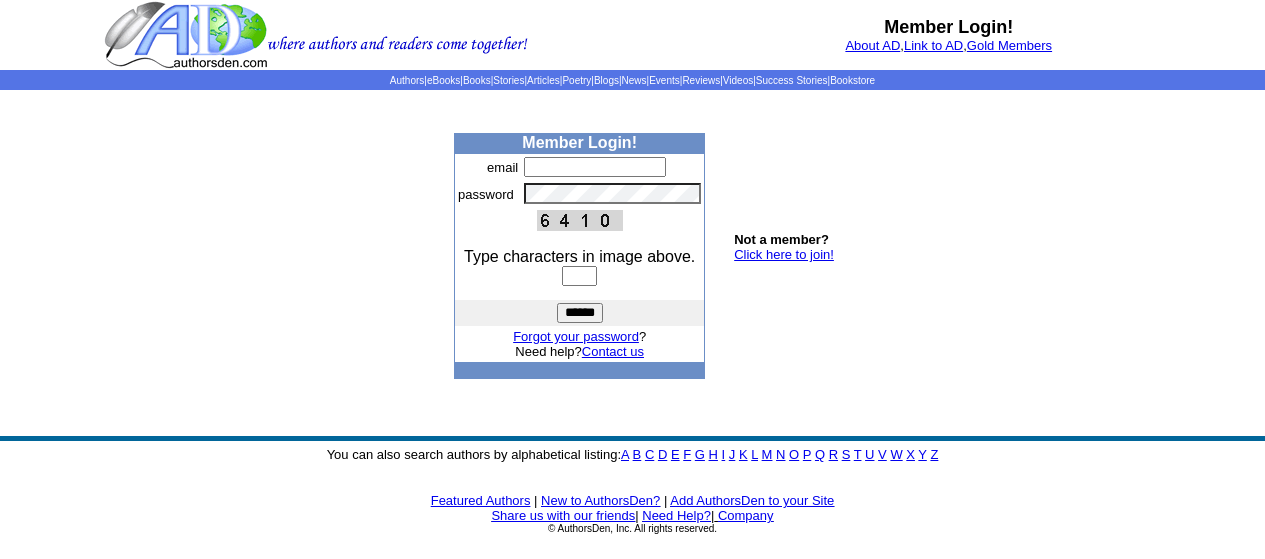 scroll, scrollTop: 0, scrollLeft: 0, axis: both 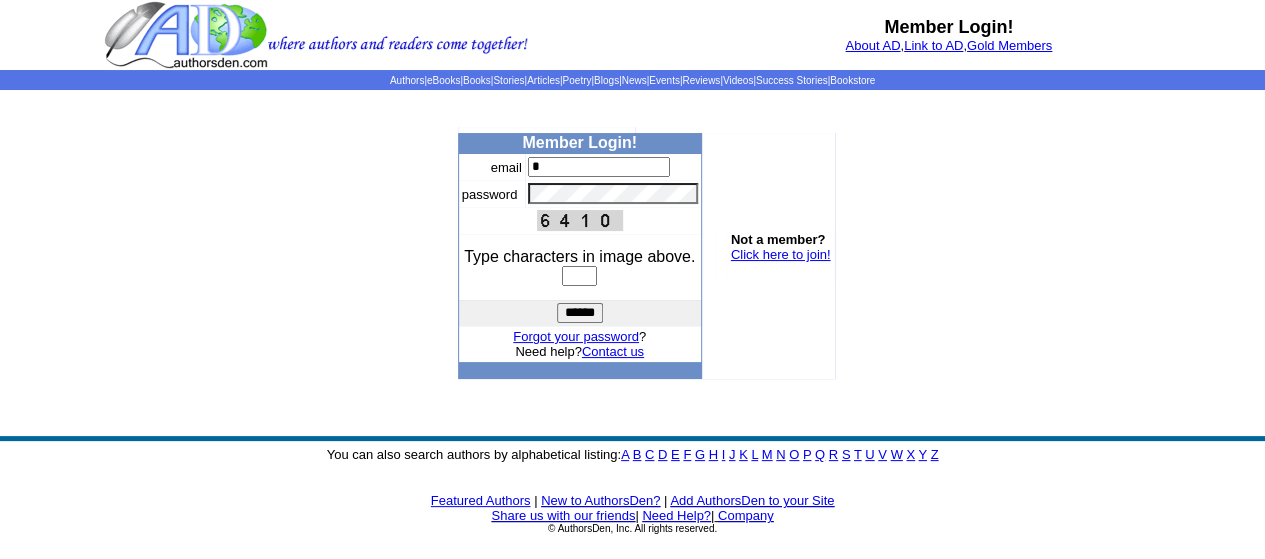 type on "**********" 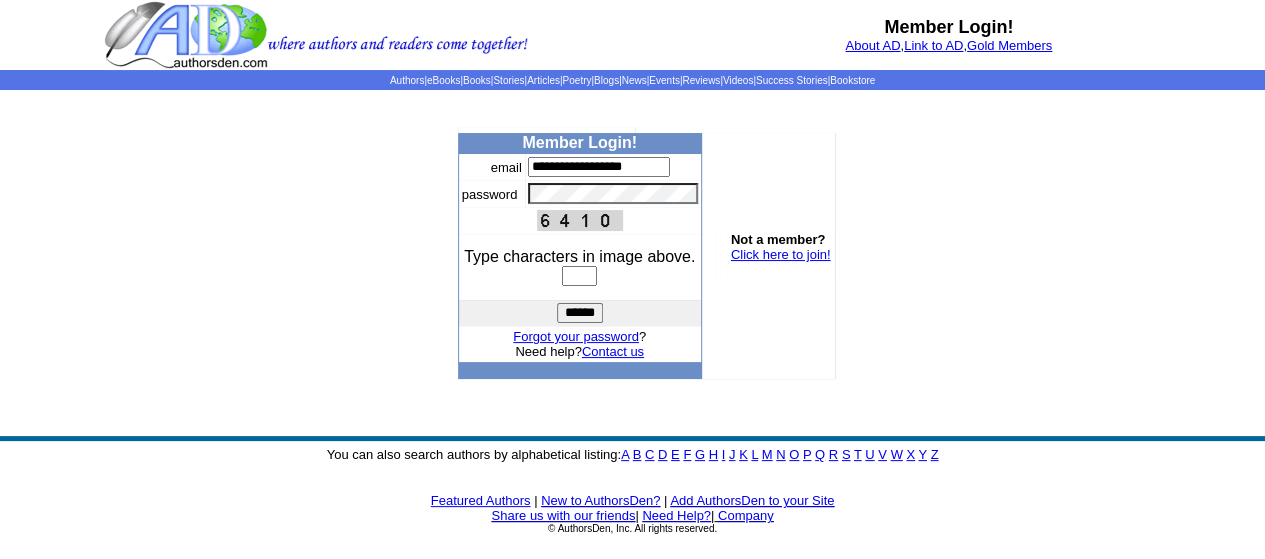 click at bounding box center [579, 276] 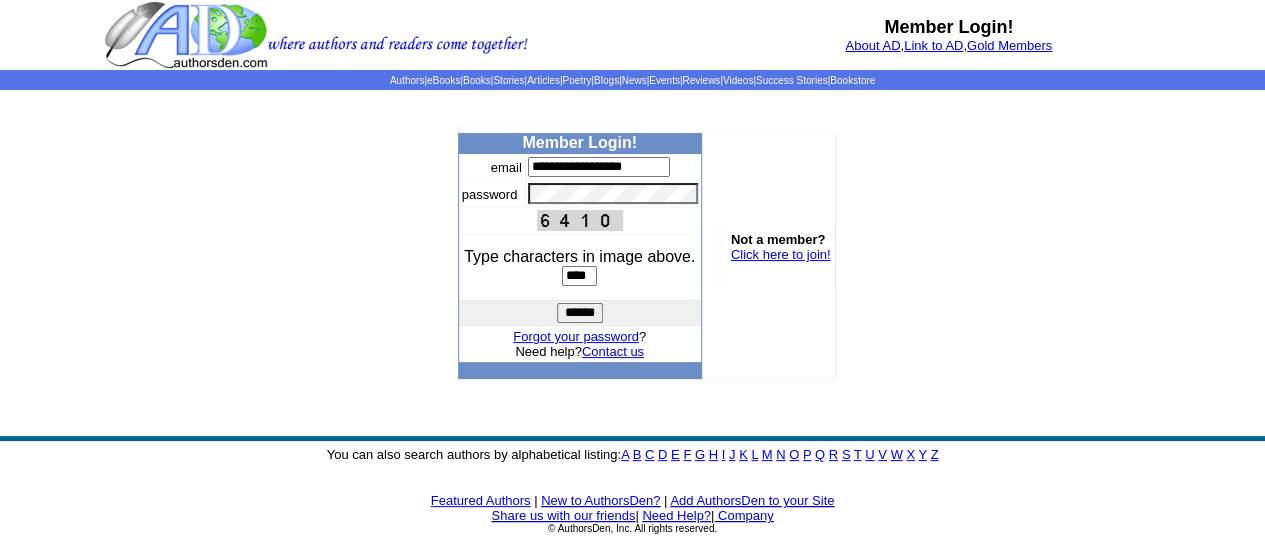 type on "****" 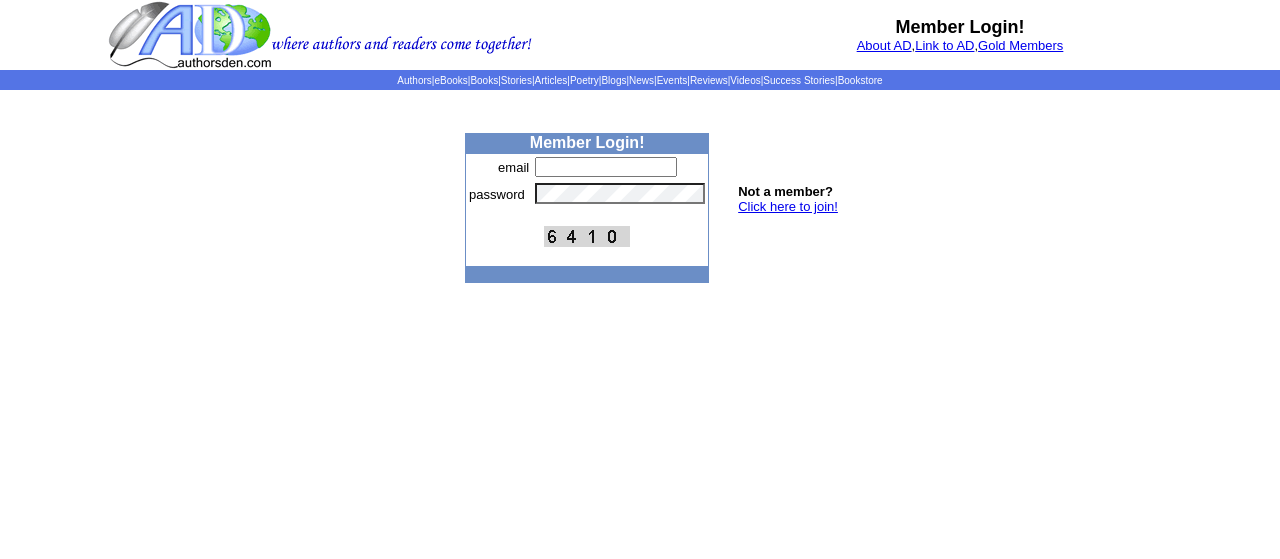 scroll, scrollTop: 0, scrollLeft: 0, axis: both 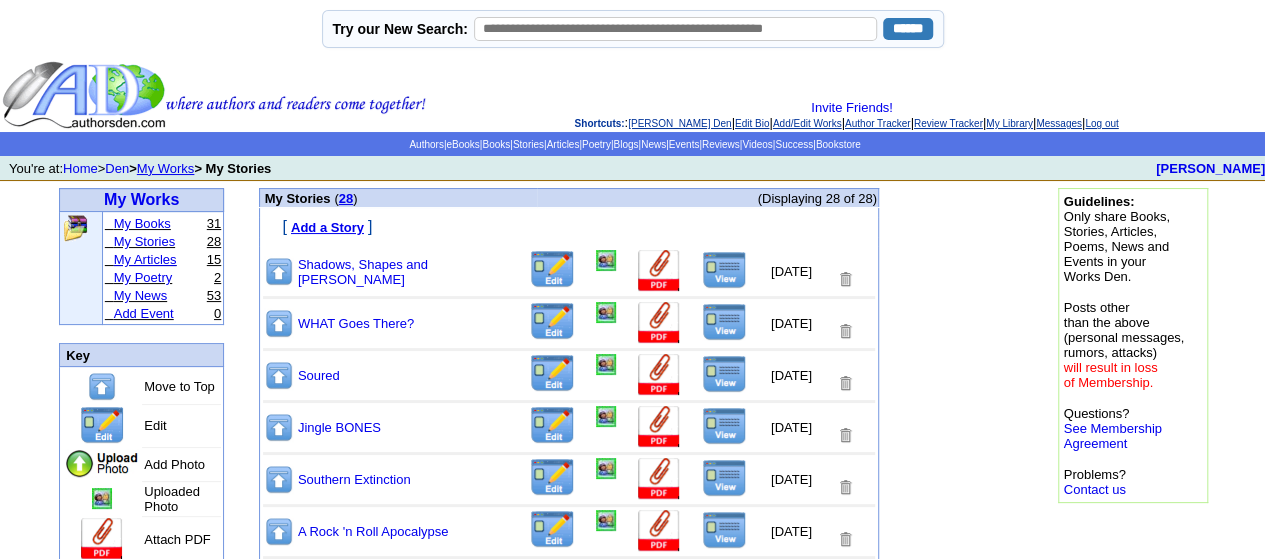 click on "My Articles" at bounding box center (145, 259) 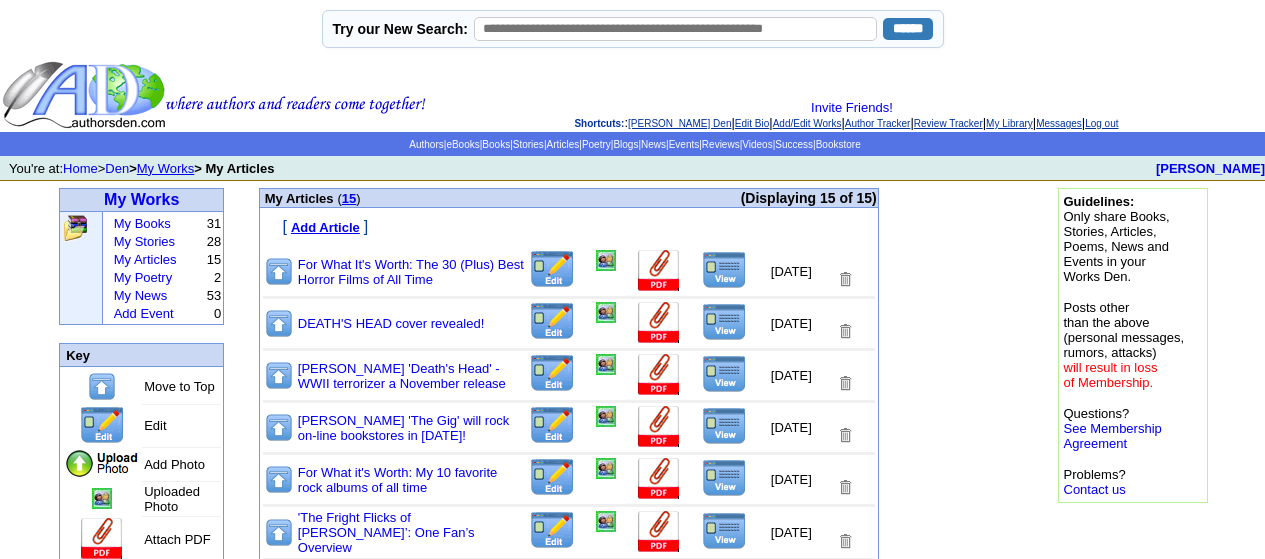 scroll, scrollTop: 0, scrollLeft: 0, axis: both 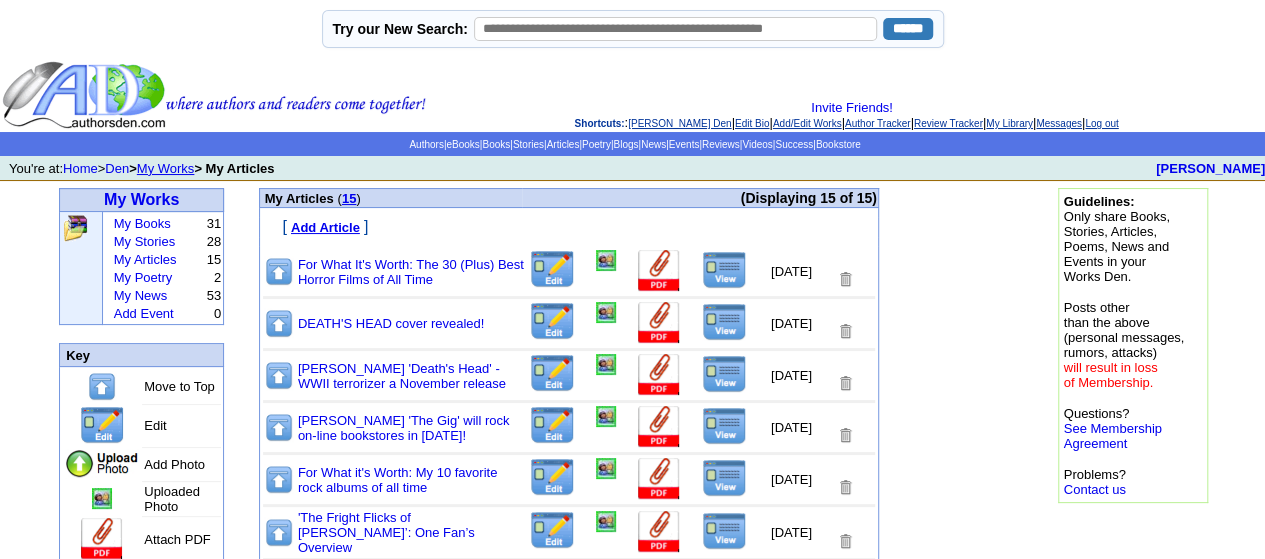 click at bounding box center (552, 269) 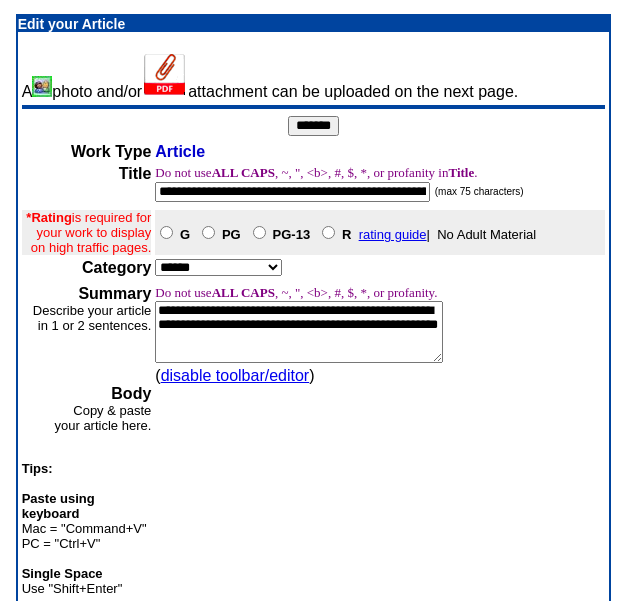 scroll, scrollTop: 0, scrollLeft: 0, axis: both 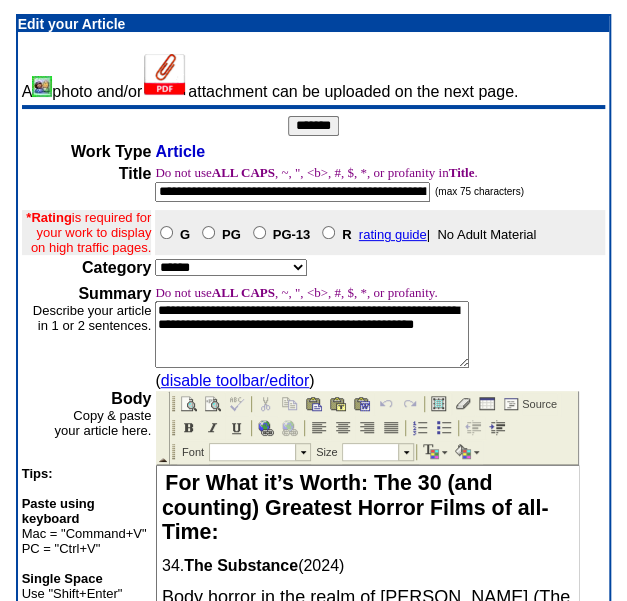 click on "For What it’s Worth: The 30 (and counting) Greatest Horror Films of all-Time:" at bounding box center [367, 507] 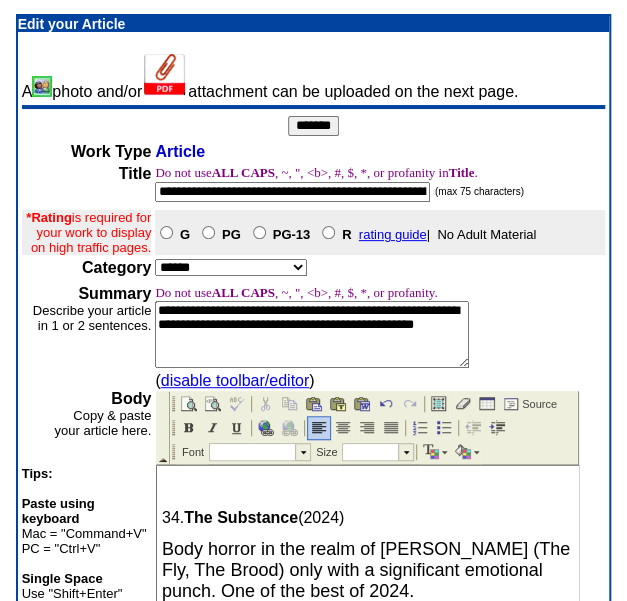 scroll, scrollTop: 0, scrollLeft: 0, axis: both 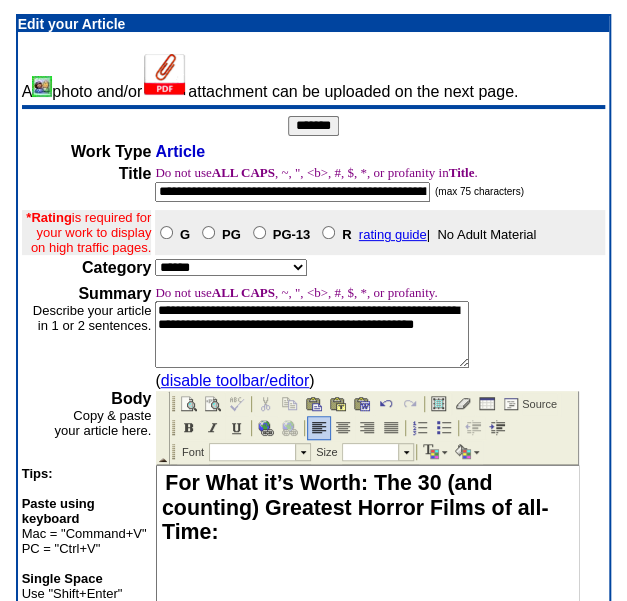 type 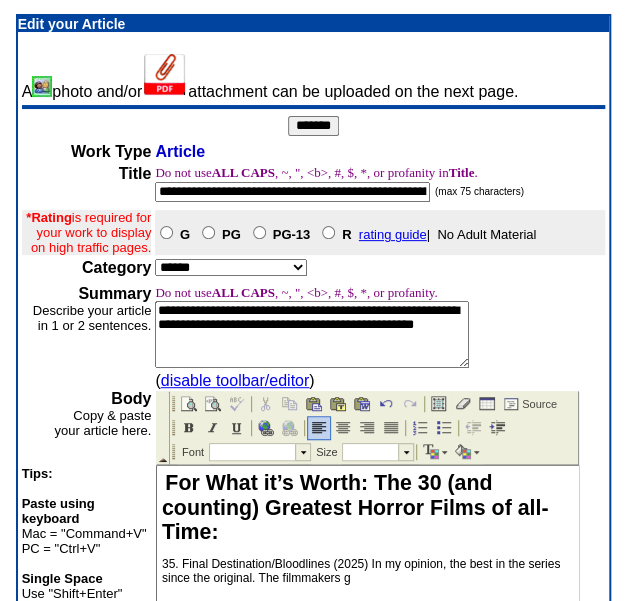 click on "35. Final Destination/Bloodlines (2025) In my opinion, t he best in the series since the original. The filmmakers g" at bounding box center [367, 570] 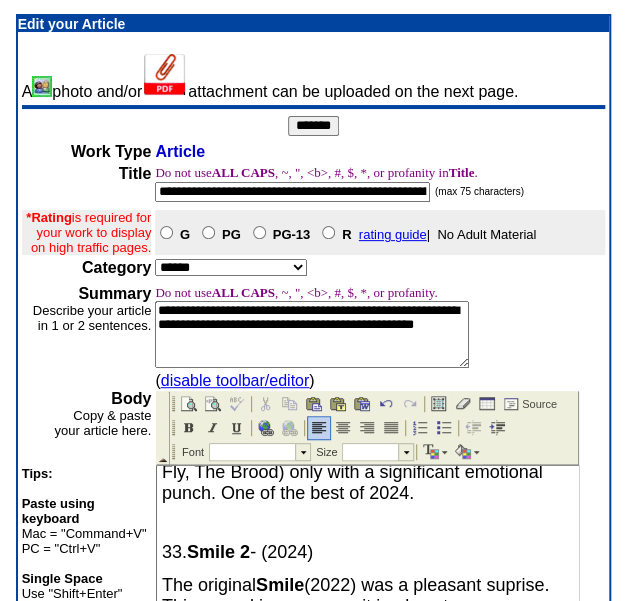 scroll, scrollTop: 0, scrollLeft: 0, axis: both 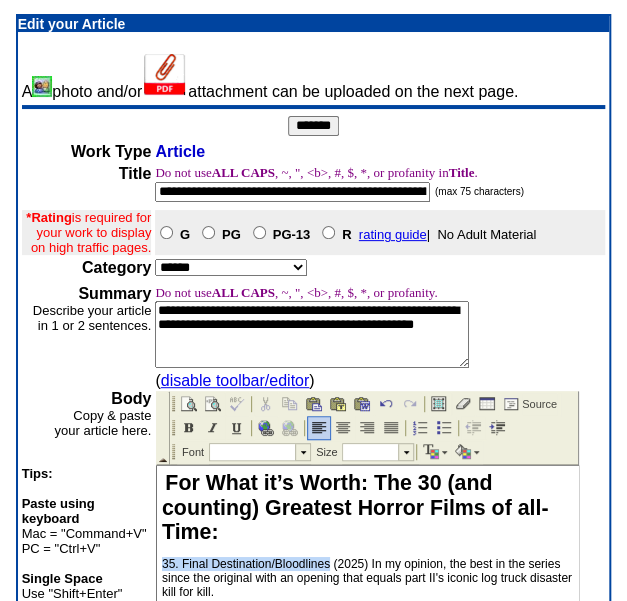 drag, startPoint x: 164, startPoint y: 564, endPoint x: 347, endPoint y: 495, distance: 195.57607 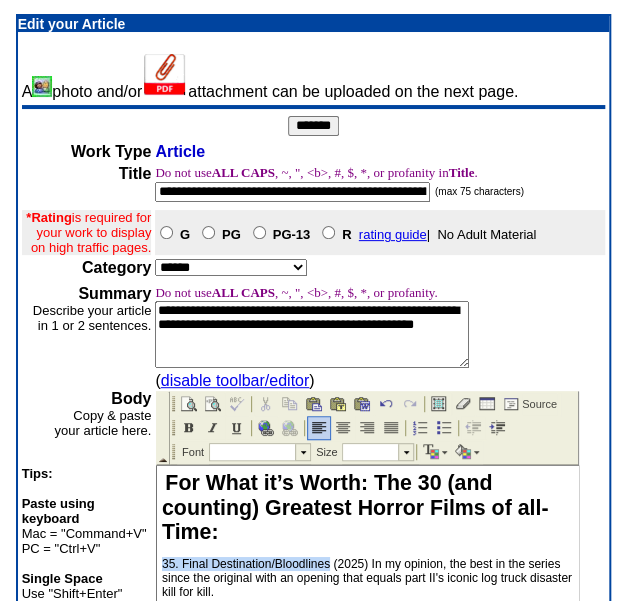 click on "35. Final Destination/Bloodlines (2025) In my opinion, t he best in the series since the original with an opening that equals part II's iconic log truck disaster kill for kill." at bounding box center (367, 577) 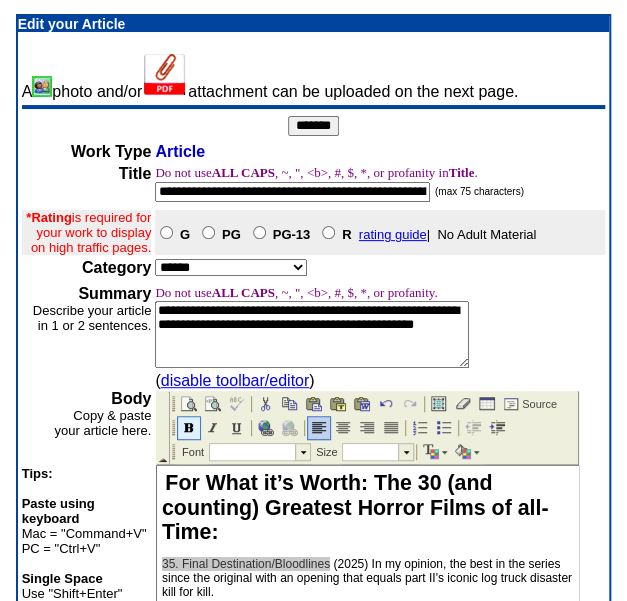 click at bounding box center (189, 427) 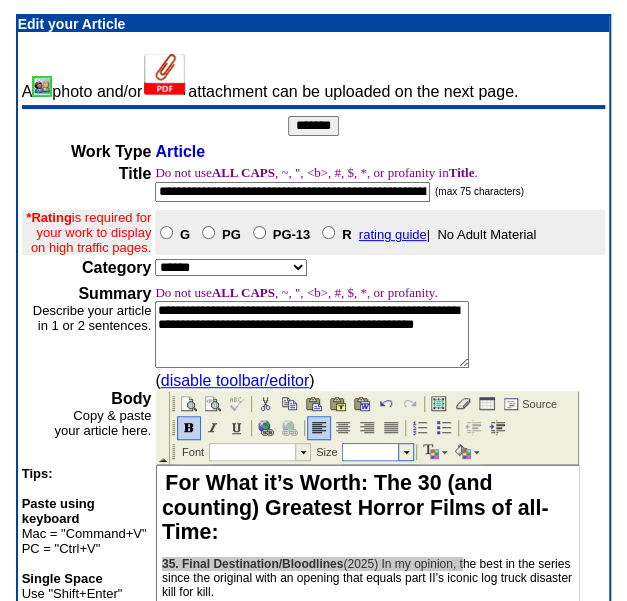 click at bounding box center (405, 451) 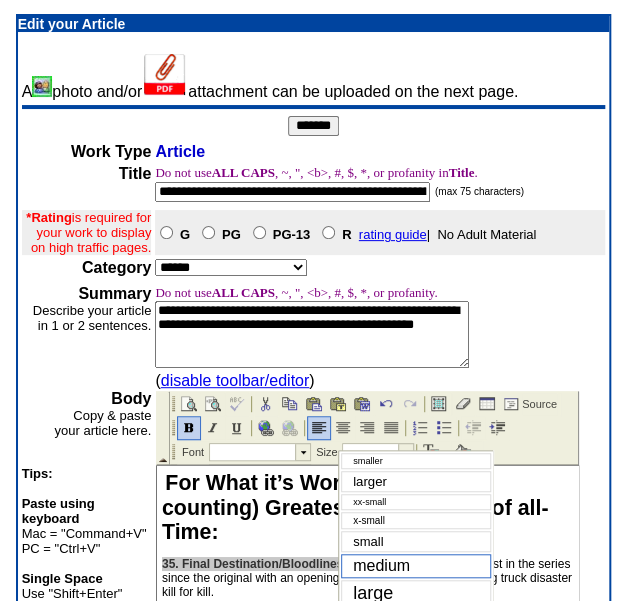 click on "medium" at bounding box center (416, 566) 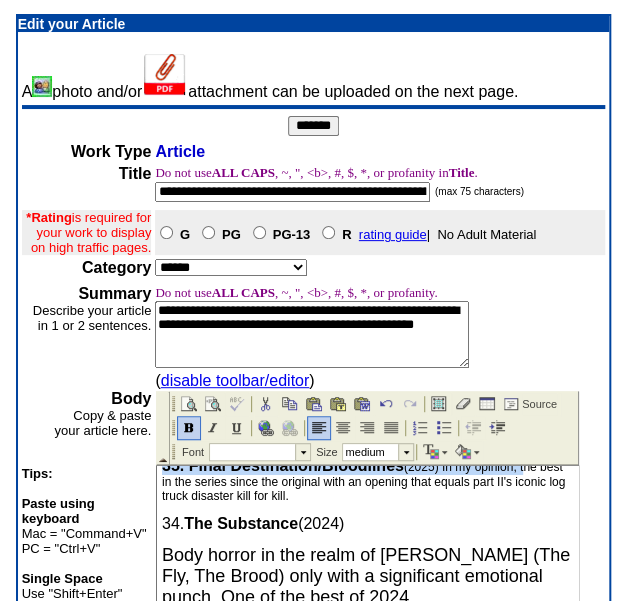 scroll, scrollTop: 0, scrollLeft: 0, axis: both 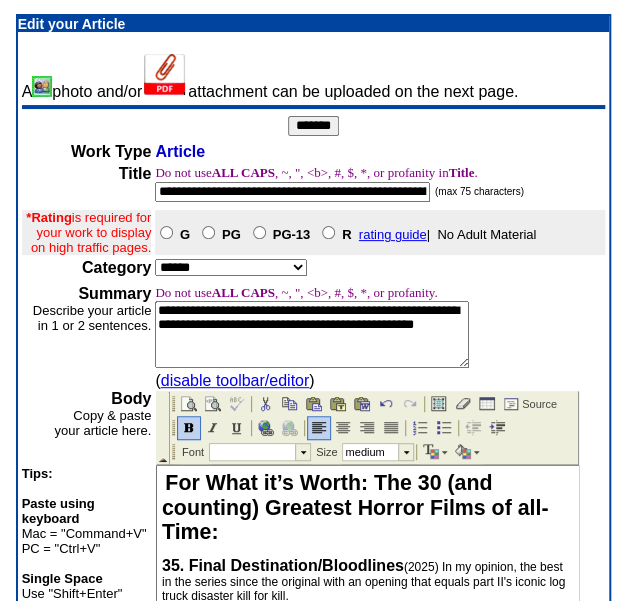 click on "35. Final Destination/Bloodlines  (2025) In my opinion, t he best in the series since the original with an opening that equals part II's iconic log truck disaster kill for kill." at bounding box center [367, 579] 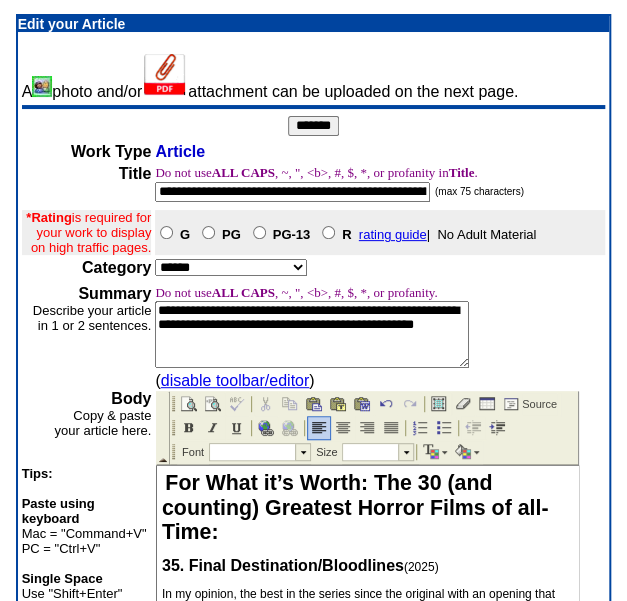 scroll, scrollTop: 100, scrollLeft: 0, axis: vertical 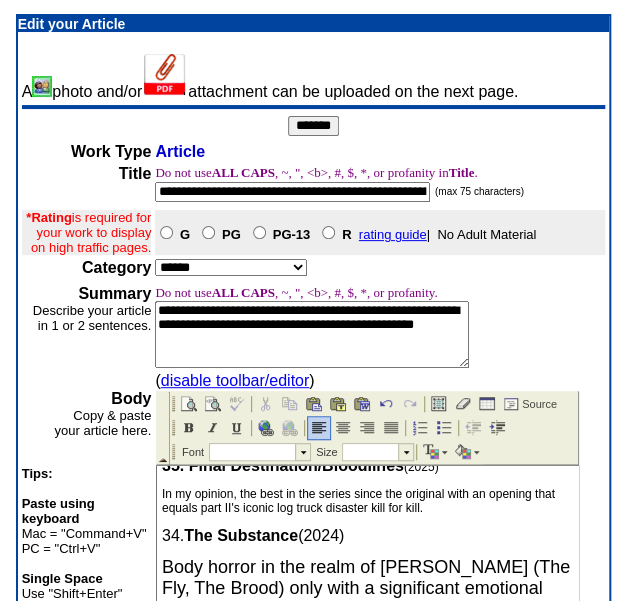 drag, startPoint x: 164, startPoint y: 492, endPoint x: 441, endPoint y: 507, distance: 277.40585 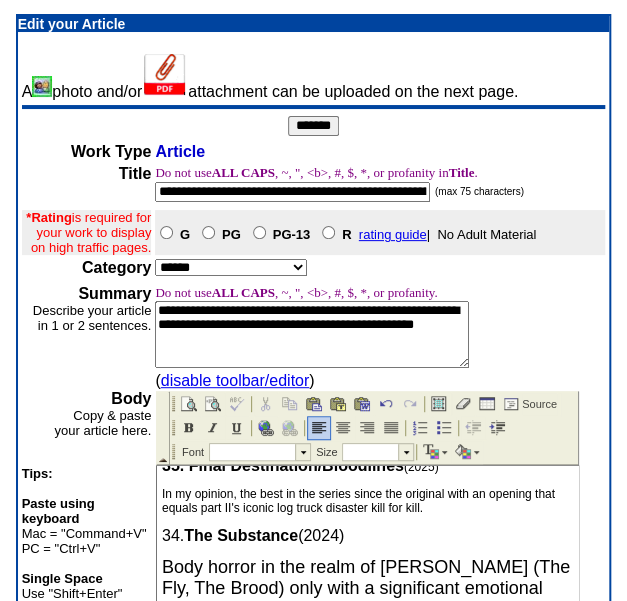 click on "In my opinion, t he best in the series since the original with an opening that equals part II's iconic log truck disaster kill for kill." at bounding box center (367, 500) 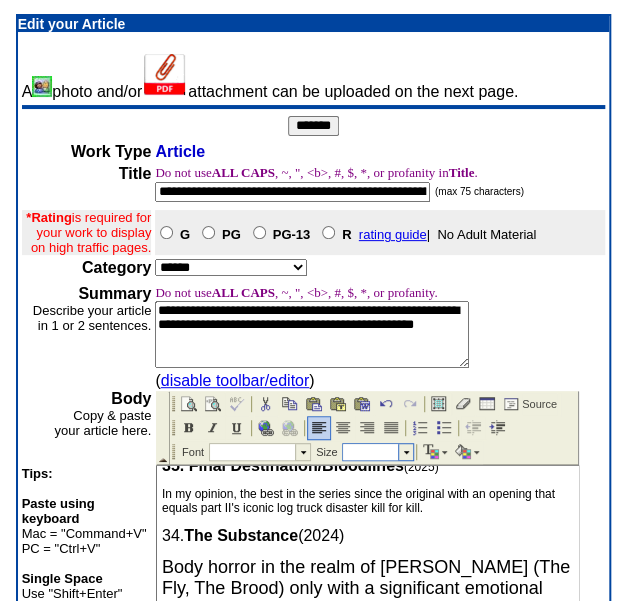 click at bounding box center (405, 451) 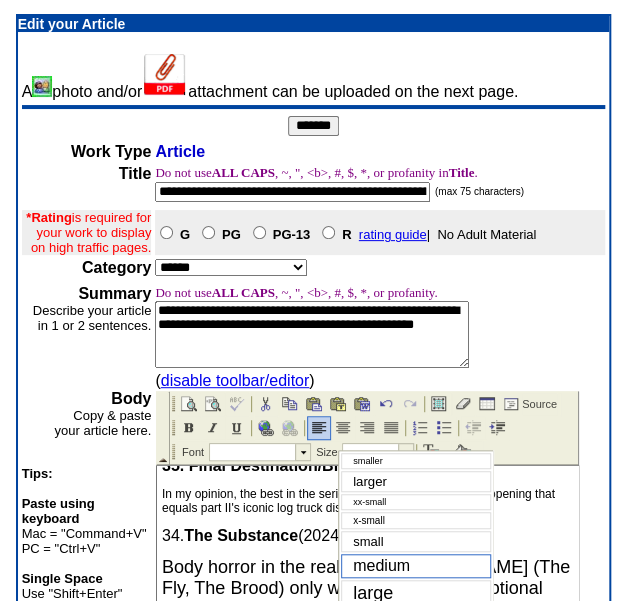 click on "medium" at bounding box center [416, 566] 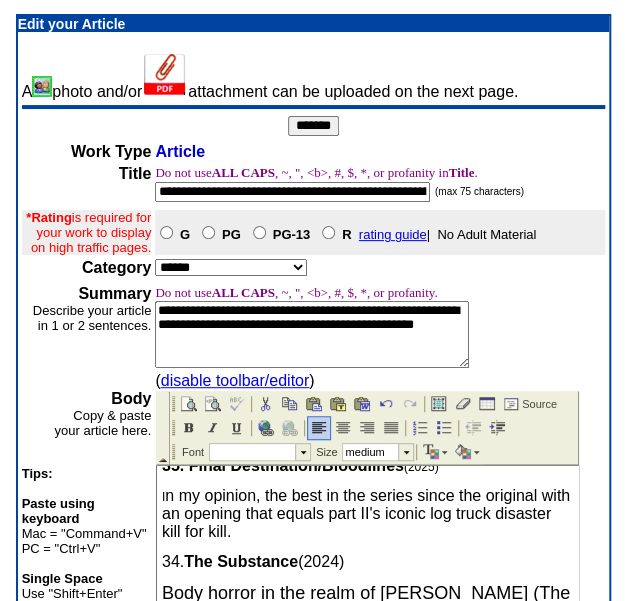 scroll, scrollTop: 0, scrollLeft: 0, axis: both 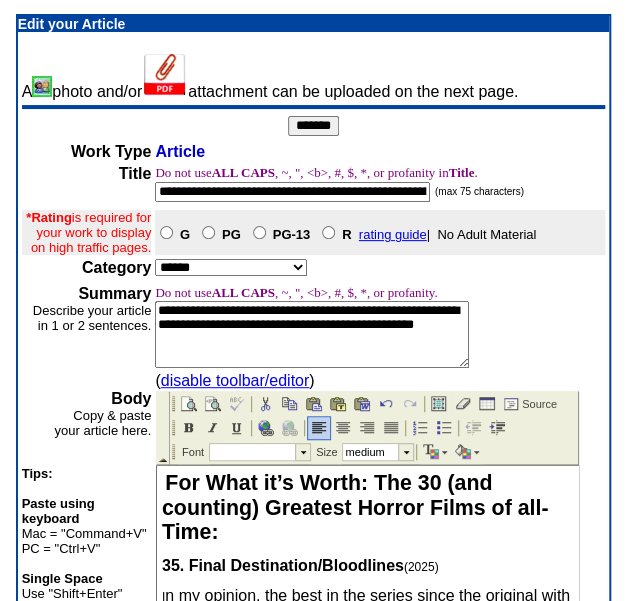 click on "For What it’s Worth: The 30 (and counting) Greatest Horror Films of all-Time:" at bounding box center [367, 507] 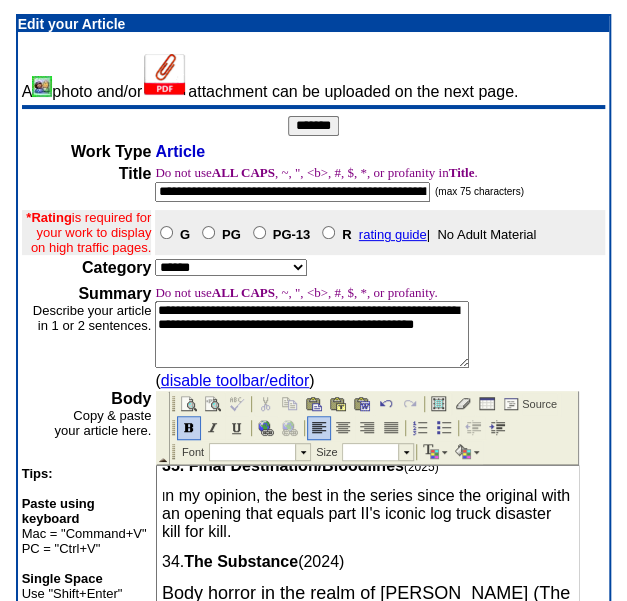 scroll, scrollTop: 0, scrollLeft: 0, axis: both 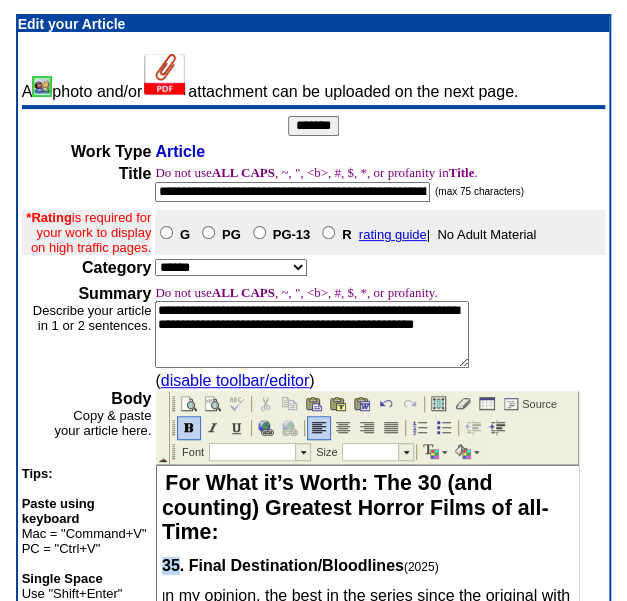 drag, startPoint x: 166, startPoint y: 566, endPoint x: 179, endPoint y: 567, distance: 13.038404 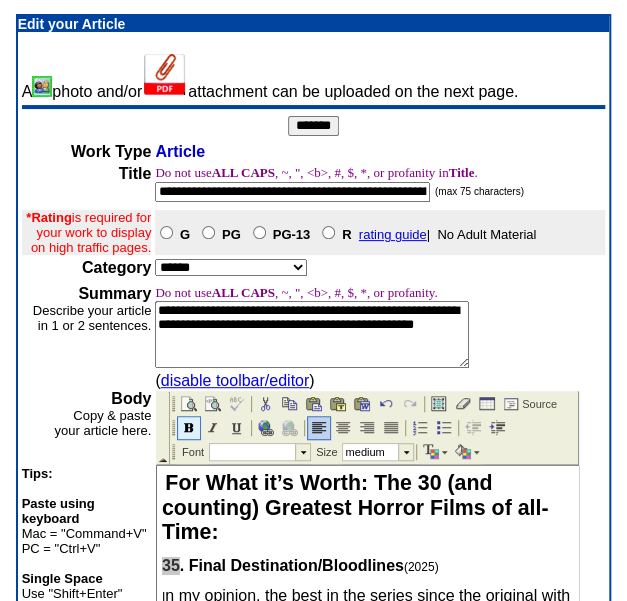 click at bounding box center [189, 427] 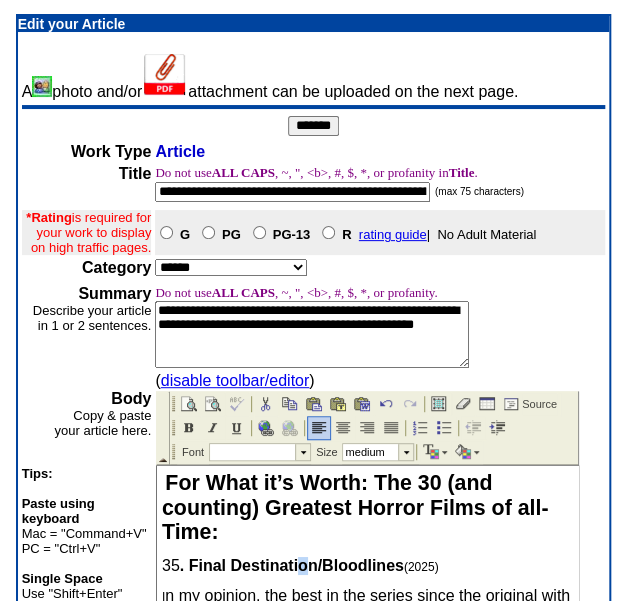 click on "For What it’s Worth: The 30 (and counting) Greatest Horror Films of all-Time: 35 . Final Destination/Bloodlines  (2025)  I n my opinion, the best in the series since the original with an opening that equals part II's iconic log truck disaster kill for kill.
34.  The Substance  (2024)
Body horror in the realm of David Cronenberg (The Fly, The Brood) only with a significant emotional punch. One of the best of 2024.
33.  Smile 2  - (2024)
The original  Smile  (2022) was a pleasant suprise. This sequel improves on it in almost every way. Stayed with me (like some kind of ( ahem)  supernatural entity) for weeks afterward.
32.  Strange Darling  - (2024)
In a suprisingly good year for suspense/horror films, this might be the best. The old tag-line ' nothing is as it seems ' has never been more appropriate.
31.  Longlegs  (2024)
3 0.  Martyrs   (2008)
Brutal. Haunting. If you've seen (some would say ' endured ') it, you won't soon, or  ever
29.   (2015)" at bounding box center (367, 5849) 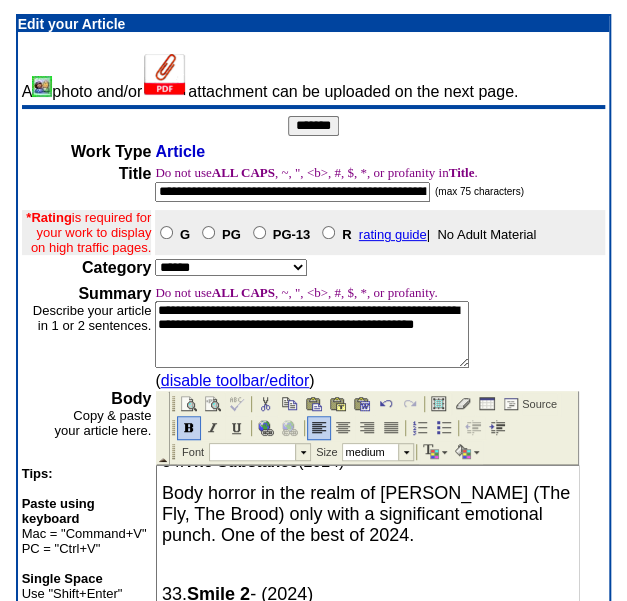 scroll, scrollTop: 0, scrollLeft: 0, axis: both 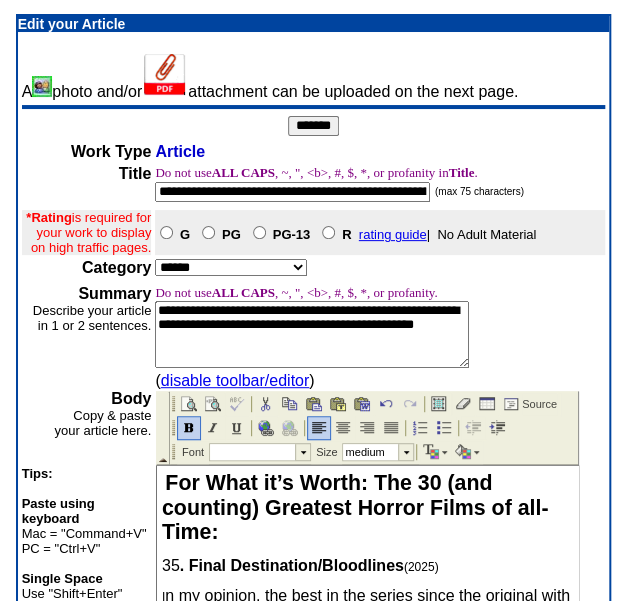 click on "For What it’s Worth: The 30 (and counting) Greatest Horror Films of all-Time: 35 . Final Destination/Bloodlines  (2025)  I n my opinion, the best in the series since the original with an opening that equals part II's iconic log truck disaster kill for kill.
34.  The Substance  (2024)
Body horror in the realm of David Cronenberg (The Fly, The Brood) only with a significant emotional punch. One of the best of 2024.
33.  Smile 2  - (2024)
The original  Smile  (2022) was a pleasant suprise. This sequel improves on it in almost every way. Stayed with me (like some kind of ( ahem)  supernatural entity) for weeks afterward.
32.  Strange Darling  - (2024)
In a suprisingly good year for suspense/horror films, this might be the best. The old tag-line ' nothing is as it seems ' has never been more appropriate.
31.  Longlegs  (2024)
3 0.  Martyrs   (2008)
Brutal. Haunting. If you've seen (some would say ' endured ') it, you won't soon, or  ever
29.   (2015)" at bounding box center [367, 5849] 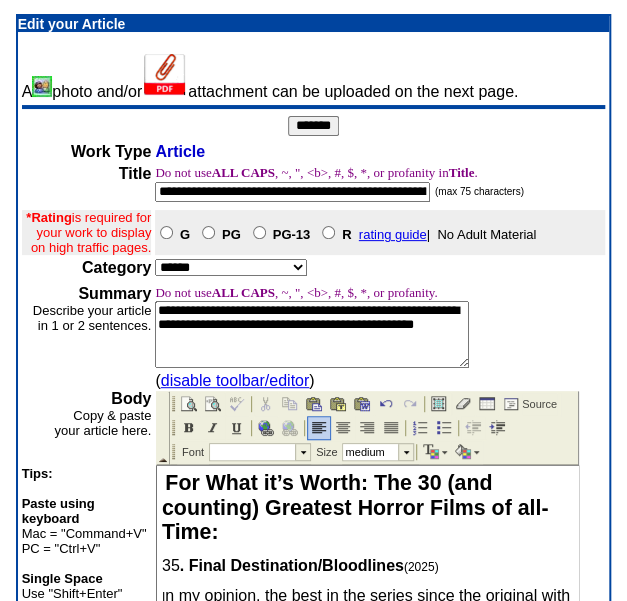 drag, startPoint x: 191, startPoint y: 561, endPoint x: 457, endPoint y: 559, distance: 266.0075 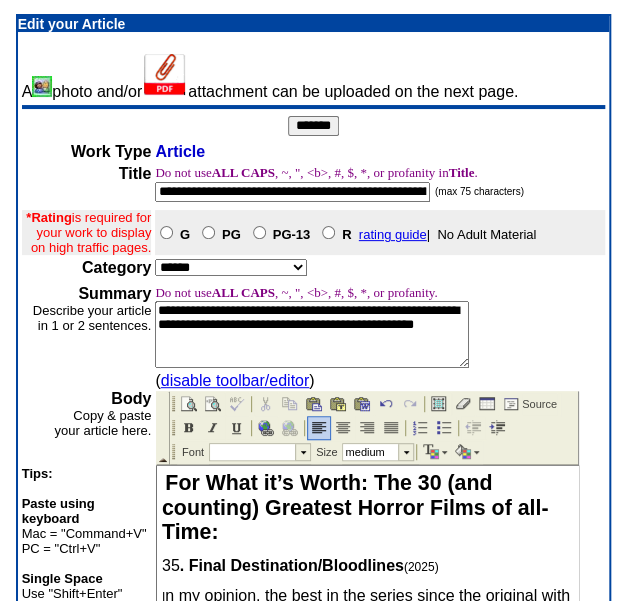 click on "35 . Final Destination/Bloodlines  (2025)" at bounding box center (367, 565) 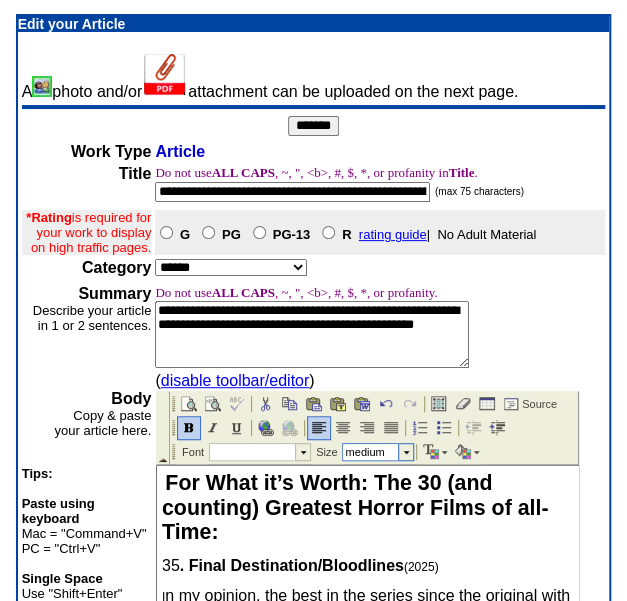 click at bounding box center (405, 451) 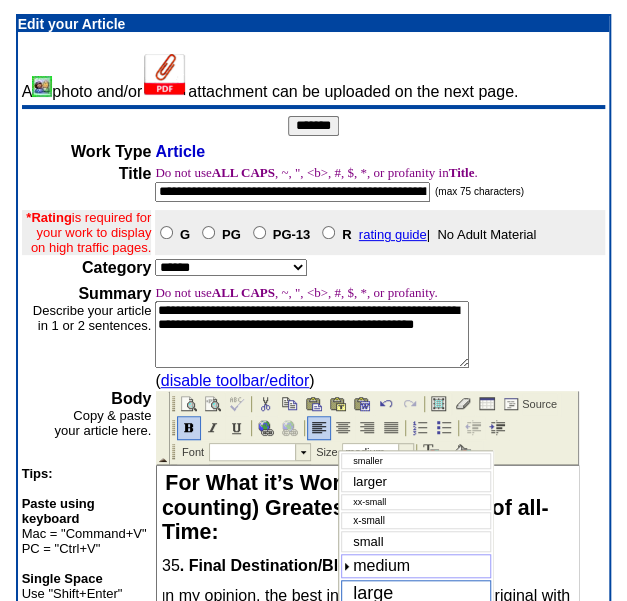 click on "large" at bounding box center (416, 593) 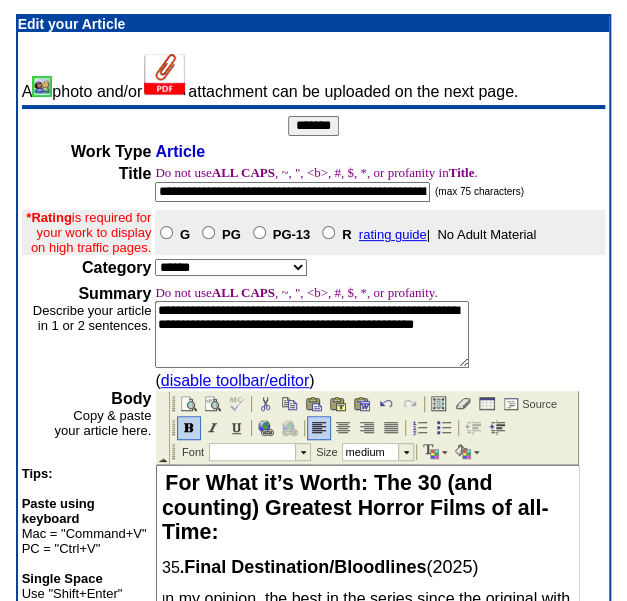 click on "For What it’s Worth: The 30 (and counting) Greatest Horror Films of all-Time:" at bounding box center [367, 507] 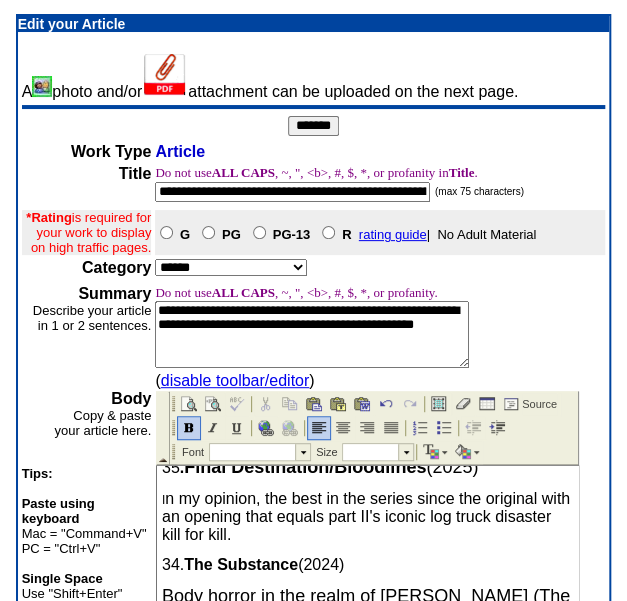 scroll, scrollTop: 200, scrollLeft: 0, axis: vertical 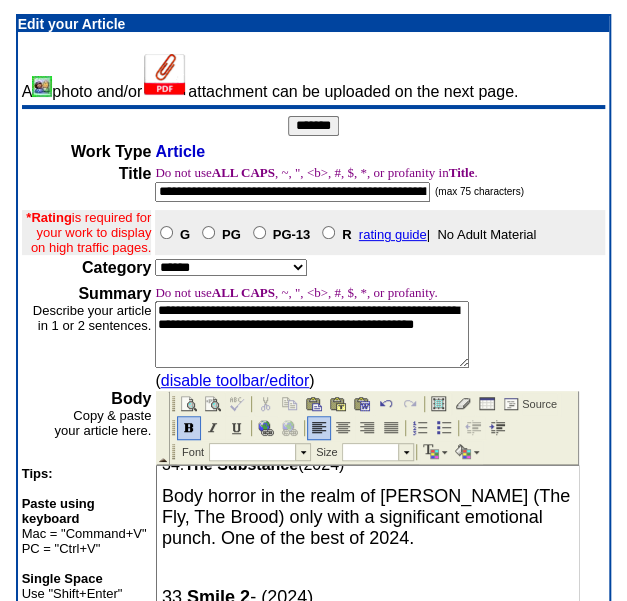 click on "Body horror in the realm of David Cronenberg (The Fly, The Brood) only with a significant emotional punch. One of the best of 2024." at bounding box center [366, 516] 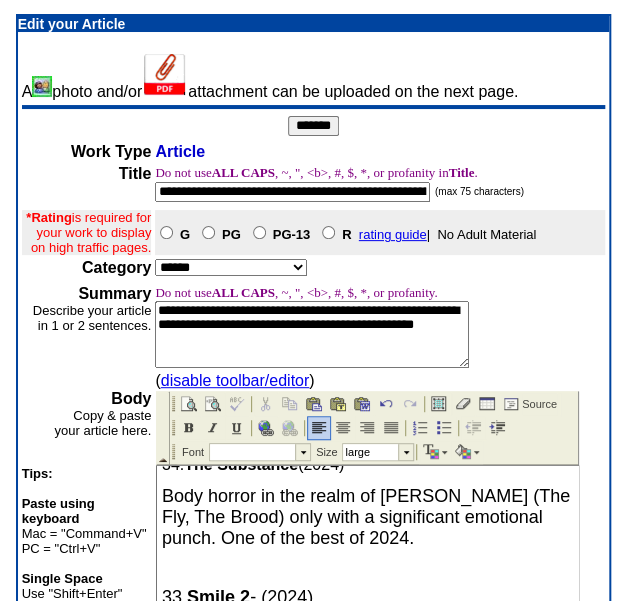 scroll, scrollTop: 100, scrollLeft: 0, axis: vertical 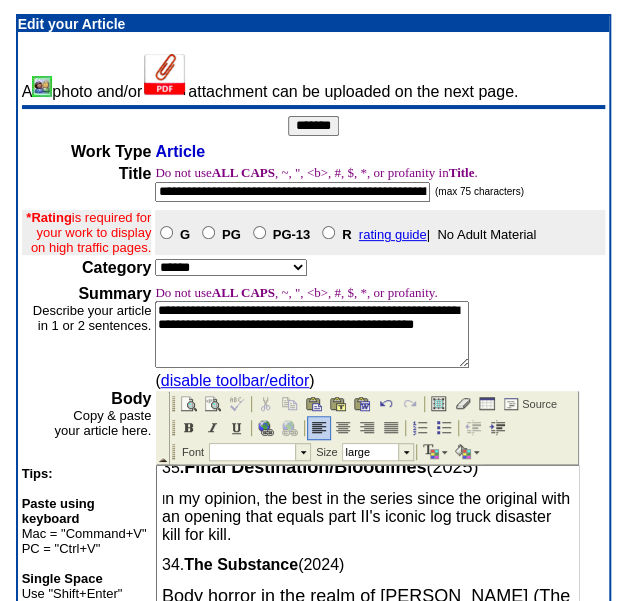 click on "The Substance" at bounding box center (241, 563) 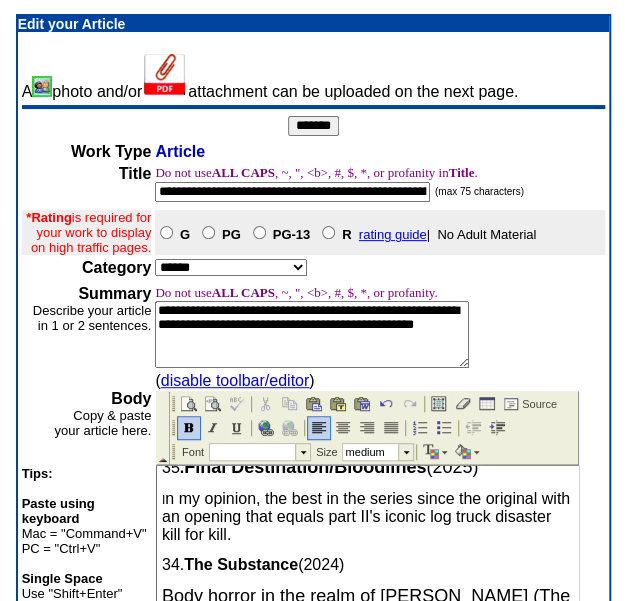 scroll, scrollTop: 0, scrollLeft: 0, axis: both 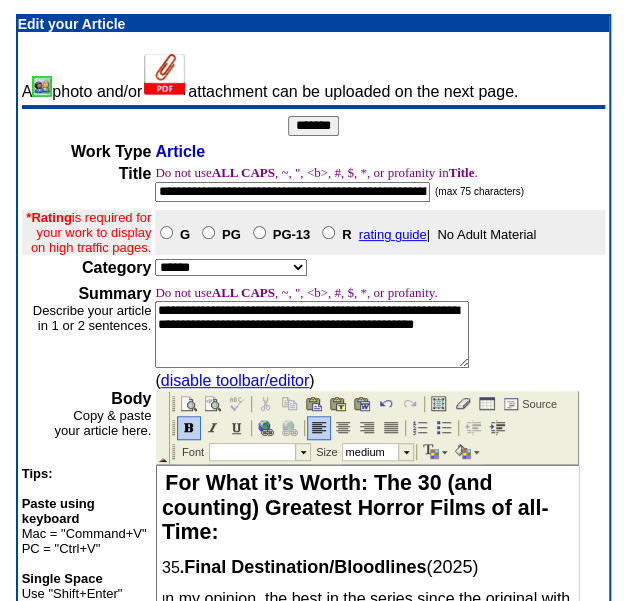 drag, startPoint x: 165, startPoint y: 562, endPoint x: 519, endPoint y: 549, distance: 354.23862 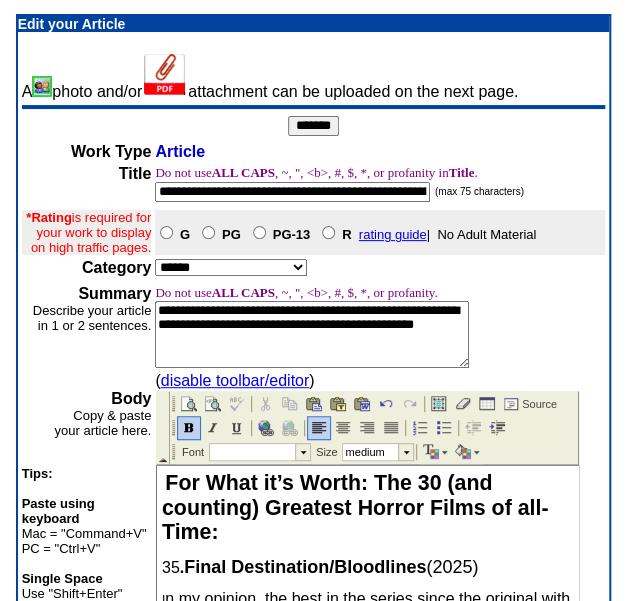 click on "For What it’s Worth: The 30 (and counting) Greatest Horror Films of all-Time: 35 .  Final Destination/Bloodlines  (2025)   I n my opinion, the best in the series since the original with an opening that equals part II's iconic log truck disaster kill for kill.
34.  The Substance  (2024)
Body horror in the realm of David Cronenberg (The Fly, The Brood) only with a significant emotional punch. One of the best of 2024.
33.  Smile 2  - (2024)
The original  Smile  (2022) was a pleasant suprise. This sequel improves on it in almost every way. Stayed with me (like some kind of ( ahem)  supernatural entity) for weeks afterward.
32.  Strange Darling  - (2024)
In a suprisingly good year for suspense/horror films, this might be the best. The old tag-line ' nothing is as it seems ' has never been more appropriate.
31.  Longlegs  (2024)
3 0.  Martyrs   (2008)
Brutal. Haunting. If you've seen (some would say ' endured ') it, you won't soon, or  ever
29.   (2015)" at bounding box center (367, 5851) 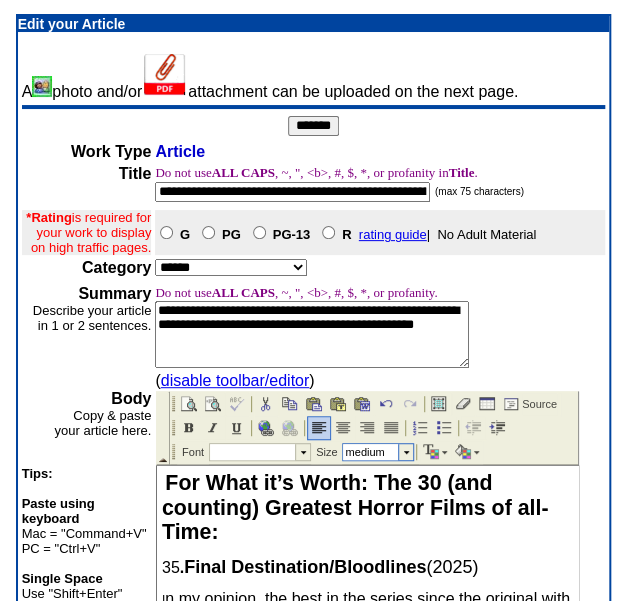 click at bounding box center (405, 451) 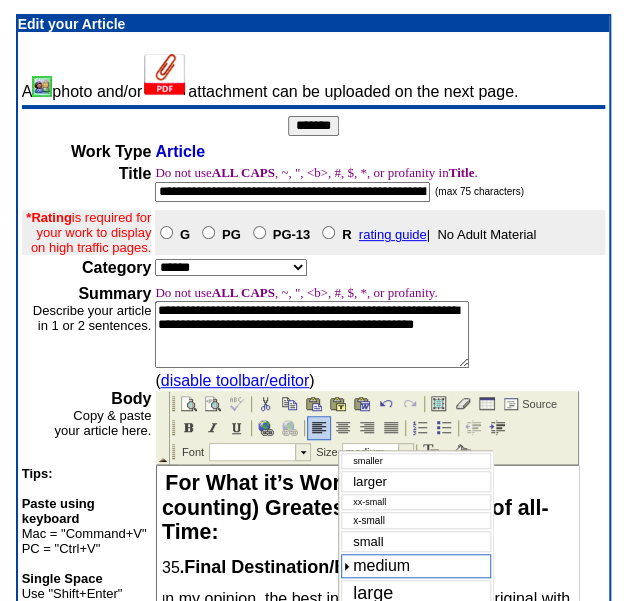drag, startPoint x: 390, startPoint y: 559, endPoint x: 571, endPoint y: 539, distance: 182.10162 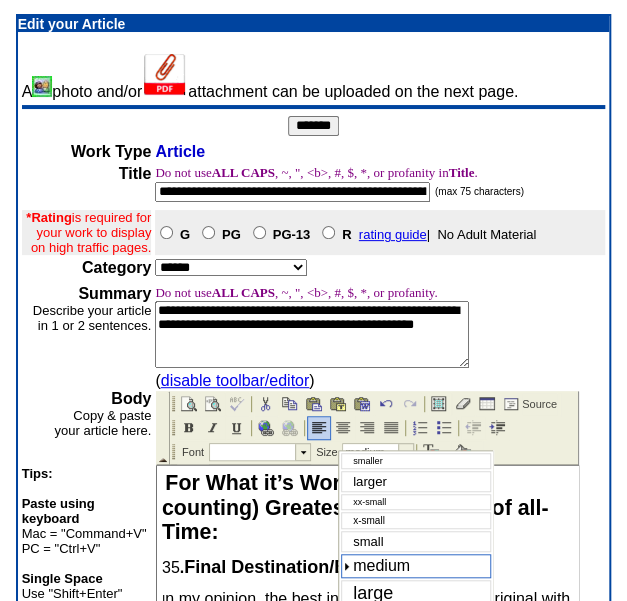 click on "medium" at bounding box center (381, 565) 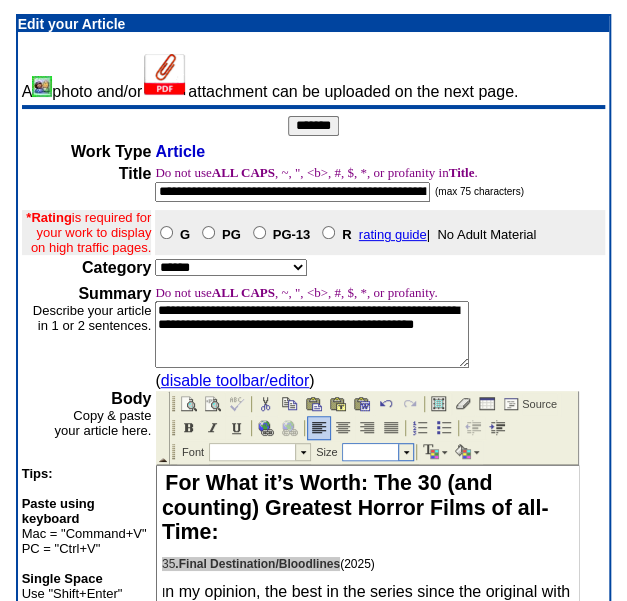 click at bounding box center (405, 451) 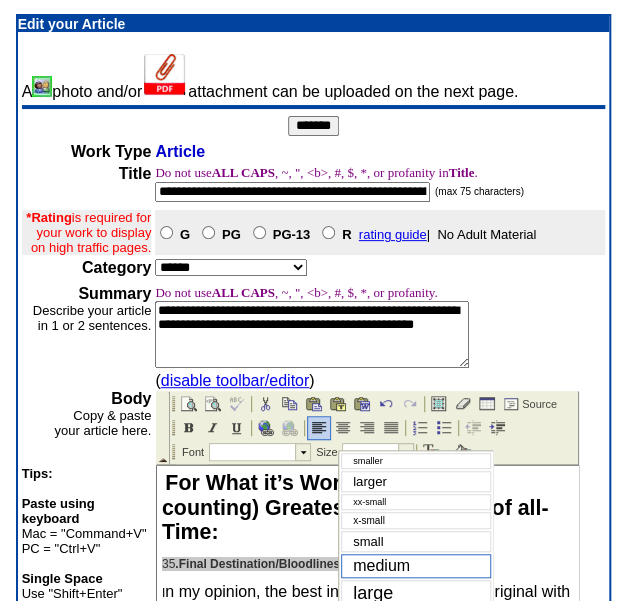 click on "medium" at bounding box center [381, 565] 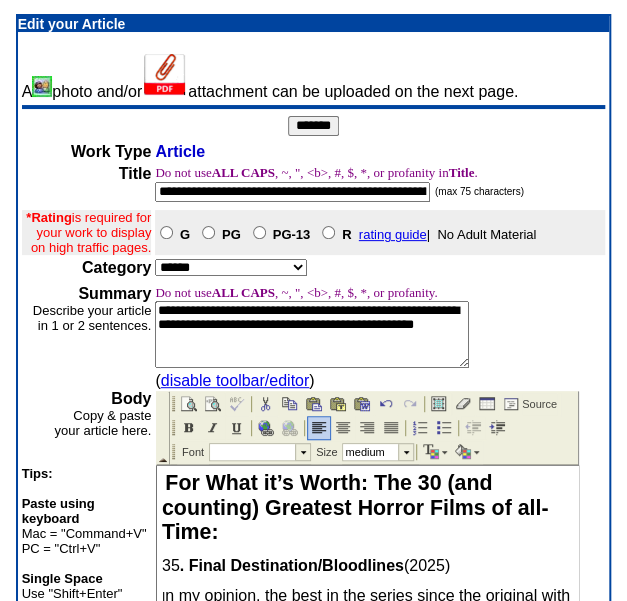 scroll, scrollTop: 100, scrollLeft: 0, axis: vertical 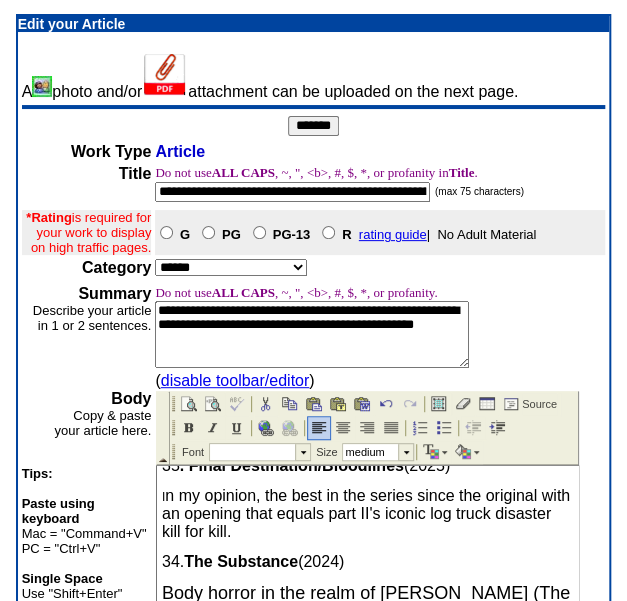 click on "I n my opinion, the best in the series since the original with an opening that equals part II's iconic log truck disaster kill for kill." at bounding box center (367, 513) 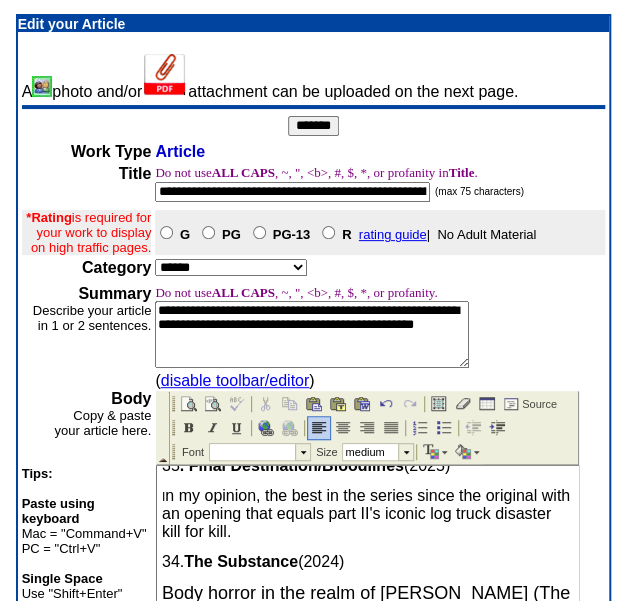 drag, startPoint x: 163, startPoint y: 493, endPoint x: 399, endPoint y: 528, distance: 238.58122 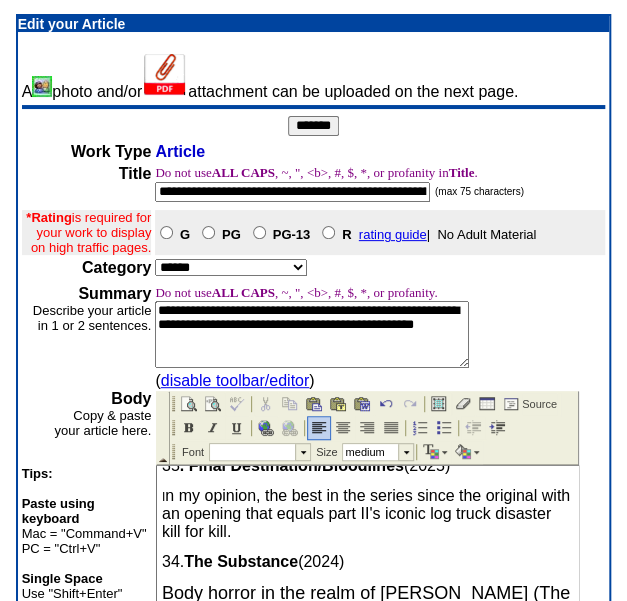 click on "I n my opinion, the best in the series since the original with an opening that equals part II's iconic log truck disaster kill for kill." at bounding box center (367, 513) 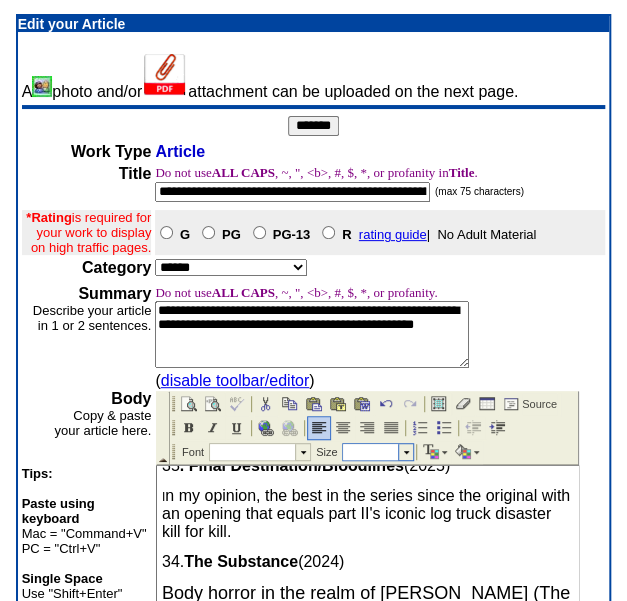click at bounding box center (405, 451) 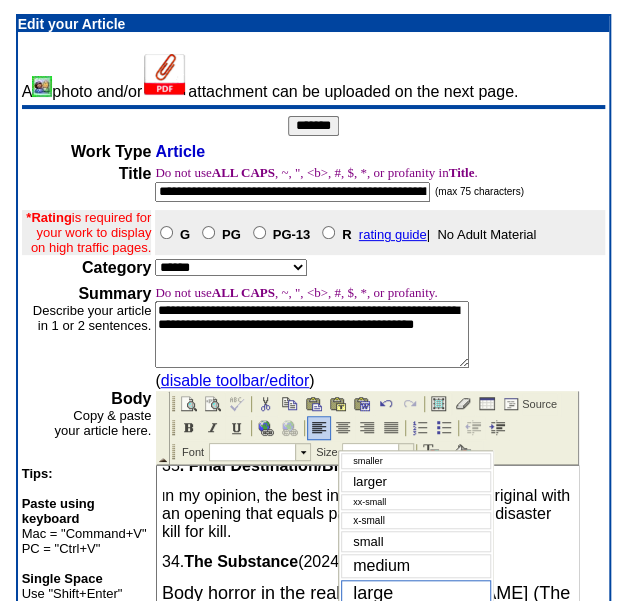 click on "large" at bounding box center [416, 593] 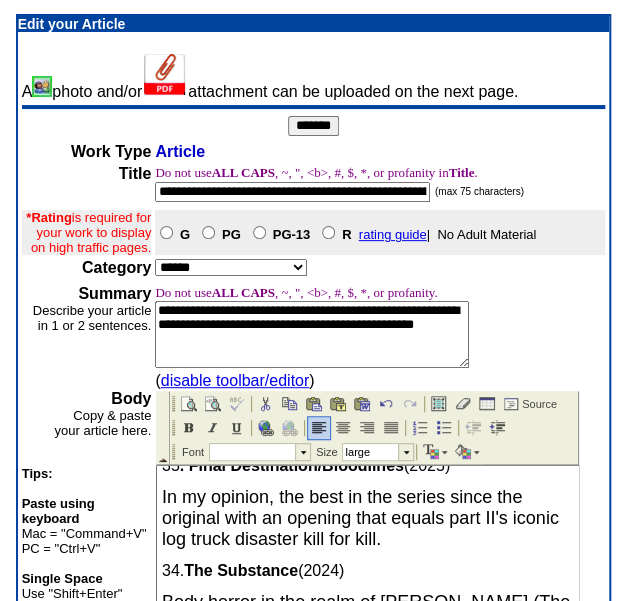 click on "For What it’s Worth: The 30 (and counting) Greatest Horror Films of all-Time: 35 . Final Destination/Bloodlines  (2025)   In my opinion, the best in the series since the original with an opening that equals part II's iconic log truck disaster kill for kill.
34.  The Substance  (2024)
Body horror in the realm of David Cronenberg (The Fly, The Brood) only with a significant emotional punch. One of the best of 2024.
33.  Smile 2  - (2024)
The original  Smile  (2022) was a pleasant suprise. This sequel improves on it in almost every way. Stayed with me (like some kind of ( ahem)  supernatural entity) for weeks afterward.
32.  Strange Darling  - (2024)
In a suprisingly good year for suspense/horror films, this might be the best. The old tag-line ' nothing is as it seems ' has never been more appropriate.
31.  Longlegs  (2024)
3 0.  Martyrs   (2008)
Brutal. Haunting. If you've seen (some would say ' endured ') it, you won't soon, or  ever
29.   (2015)" at bounding box center (367, 5754) 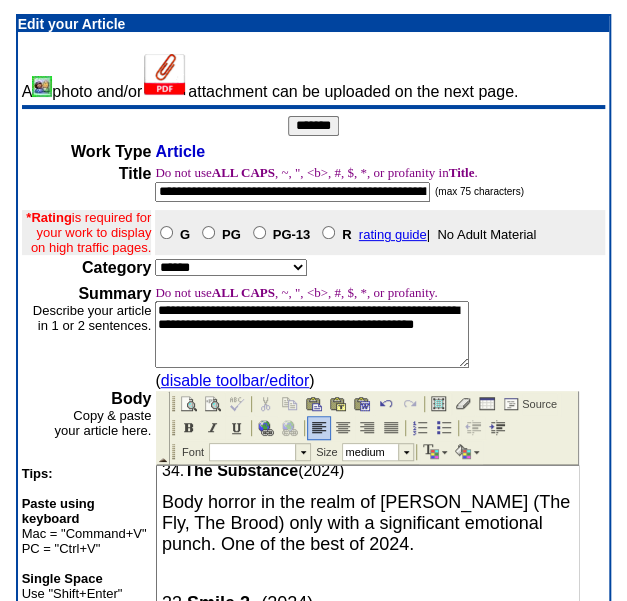 scroll, scrollTop: 300, scrollLeft: 0, axis: vertical 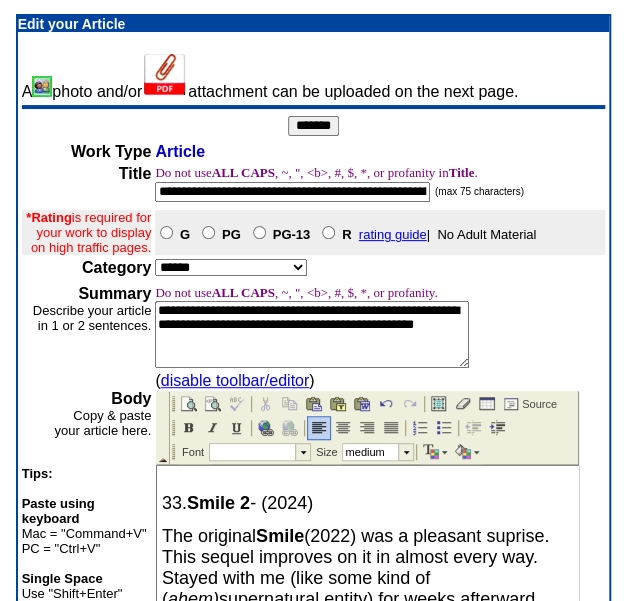 drag, startPoint x: 202, startPoint y: 501, endPoint x: 234, endPoint y: 526, distance: 40.60788 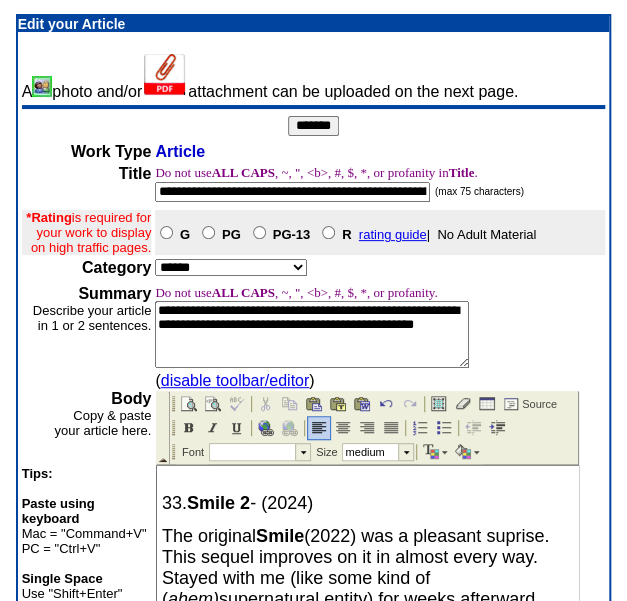 click on "Smile 2" at bounding box center (218, 502) 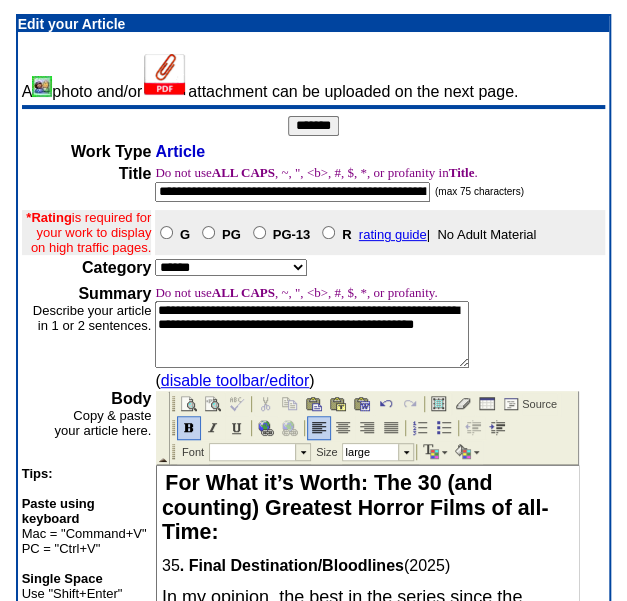 scroll, scrollTop: 100, scrollLeft: 0, axis: vertical 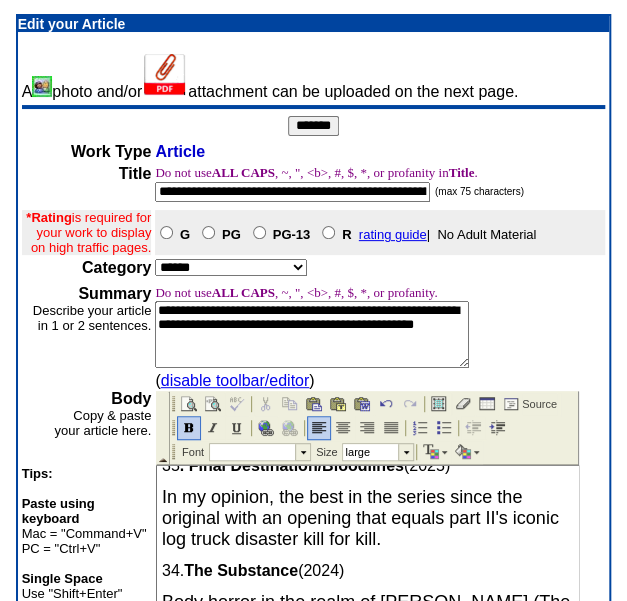 drag, startPoint x: 160, startPoint y: 567, endPoint x: 431, endPoint y: 573, distance: 271.0664 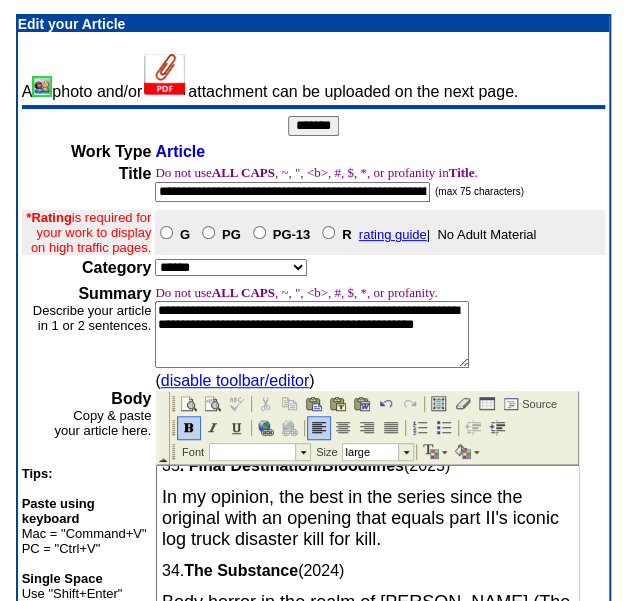 click on "For What it’s Worth: The 30 (and counting) Greatest Horror Films of all-Time: 35 . Final Destination/Bloodlines  (2025)   In my opinion, the best in the series since the original with an opening that equals part II's iconic log truck disaster kill for kill.
34.  The Substance  (2024)
Body horror in the realm of David Cronenberg (The Fly, The Brood) only with a significant emotional punch. One of the best of 2024.
33.  Smile 2  - (2024)
The original  Smile  (2022) was a pleasant suprise. This sequel improves on it in almost every way. Stayed with me (like some kind of ( ahem)  supernatural entity) for weeks afterward.
32.  Strange Darling  - (2024)
In a suprisingly good year for suspense/horror films, this might be the best. The old tag-line ' nothing is as it seems ' has never been more appropriate.
31.  Longlegs  (2024)
3 0.  Martyrs   (2008)
Brutal. Haunting. If you've seen (some would say ' endured ') it, you won't soon, or  ever
29.   (2015)" at bounding box center [367, 5754] 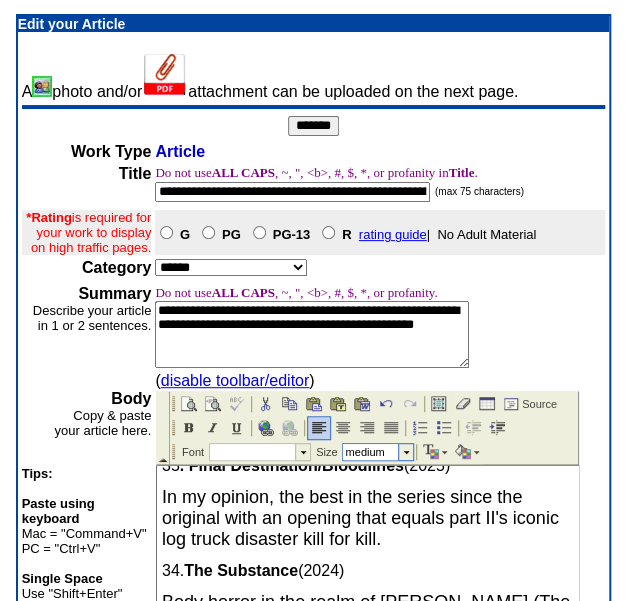 click at bounding box center [405, 451] 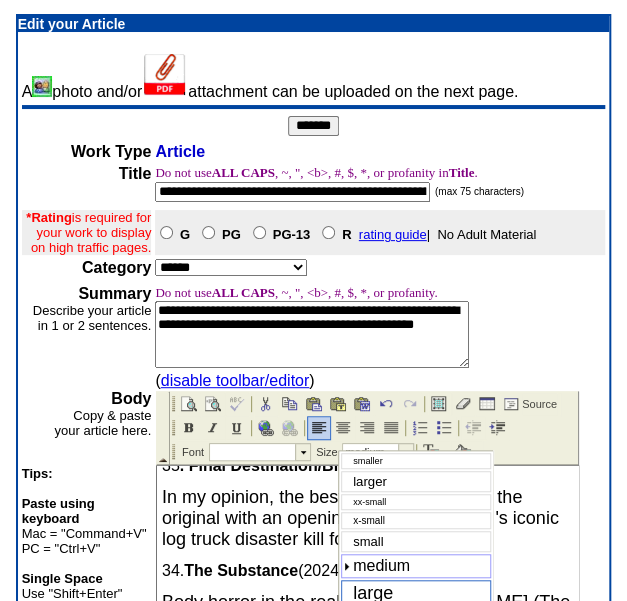 drag, startPoint x: 390, startPoint y: 595, endPoint x: 571, endPoint y: 573, distance: 182.3321 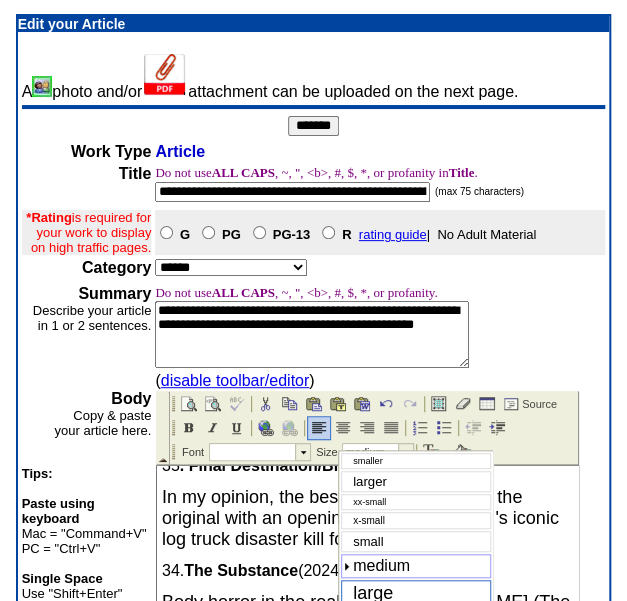 click on "large" at bounding box center [373, 593] 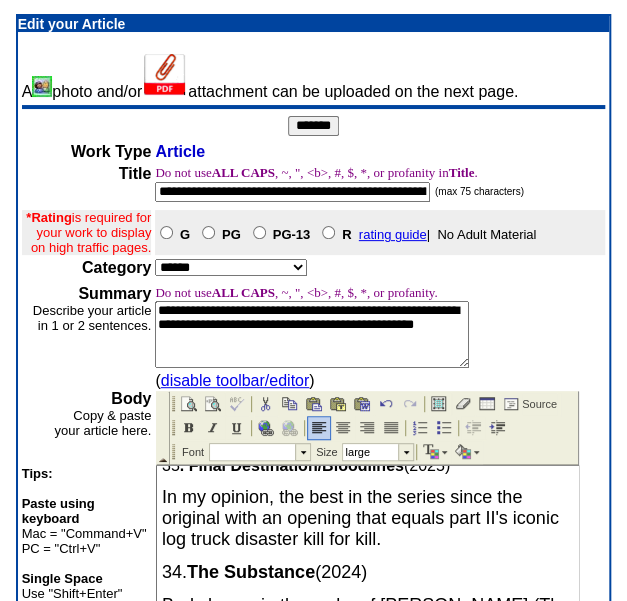 click on "For What it’s Worth: The 30 (and counting) Greatest Horror Films of all-Time: 35 . Final Destination/Bloodlines  (2025)   In my opinion, the best in the series since the original with an opening that equals part II's iconic log truck disaster kill for kill.
34.  The Substance  (2024)
Body horror in the realm of David Cronenberg (The Fly, The Brood) only with a significant emotional punch. One of the best of 2024.
33.  Smile 2  - (2024)
The original  Smile  (2022) was a pleasant suprise. This sequel improves on it in almost every way. Stayed with me (like some kind of ( ahem)  supernatural entity) for weeks afterward.
32.  Strange Darling  - (2024)
In a suprisingly good year for suspense/horror films, this might be the best. The old tag-line ' nothing is as it seems ' has never been more appropriate.
31.  Longlegs  (2024)
3 0.  Martyrs   (2008)
Brutal. Haunting. If you've seen (some would say ' endured ') it, you won't soon, or  ever
29.   (2015)" at bounding box center (367, 5755) 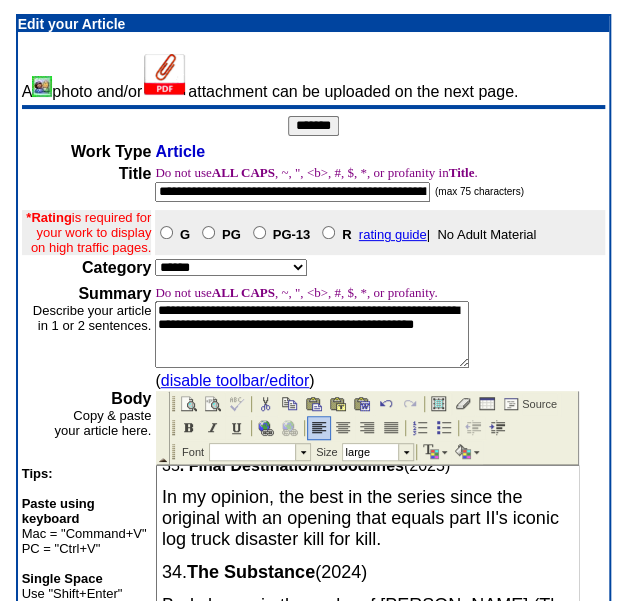 scroll, scrollTop: 0, scrollLeft: 0, axis: both 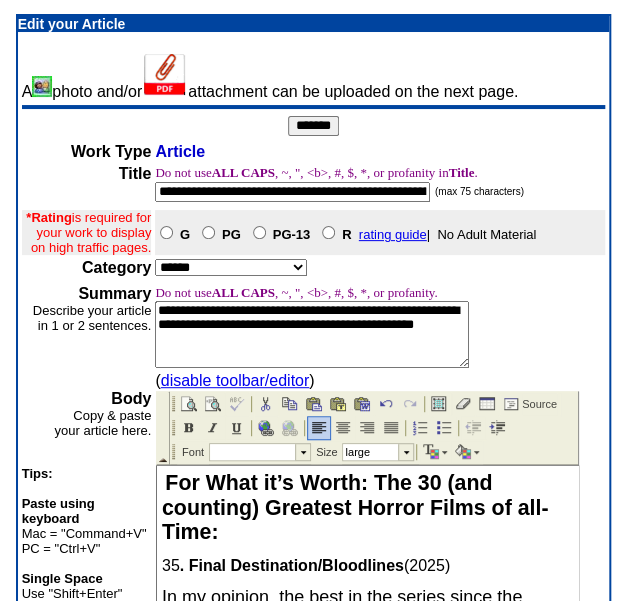 drag, startPoint x: 162, startPoint y: 565, endPoint x: 489, endPoint y: 559, distance: 327.05505 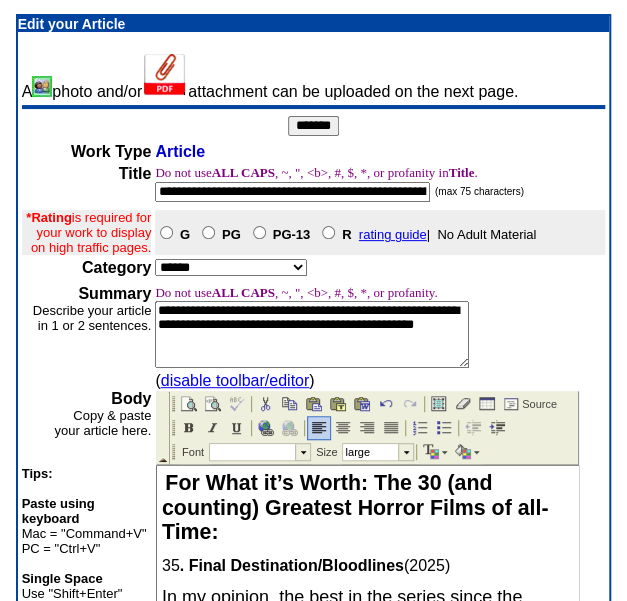 click on "35 . Final Destination/Bloodlines  (2025)" at bounding box center (367, 565) 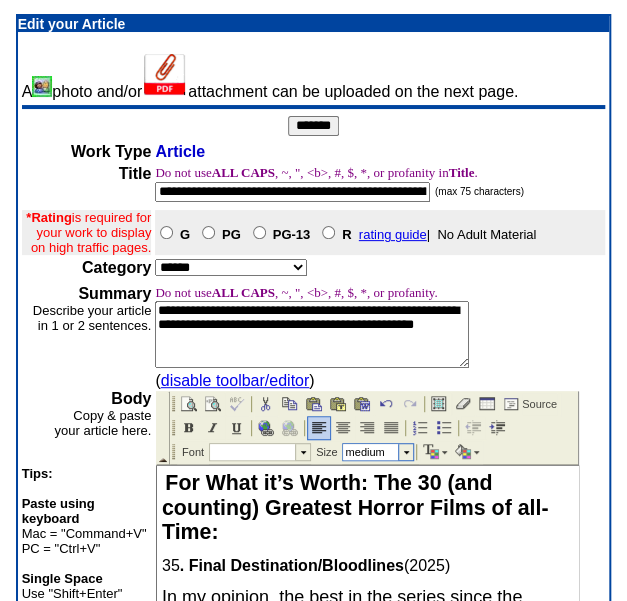 click at bounding box center [405, 451] 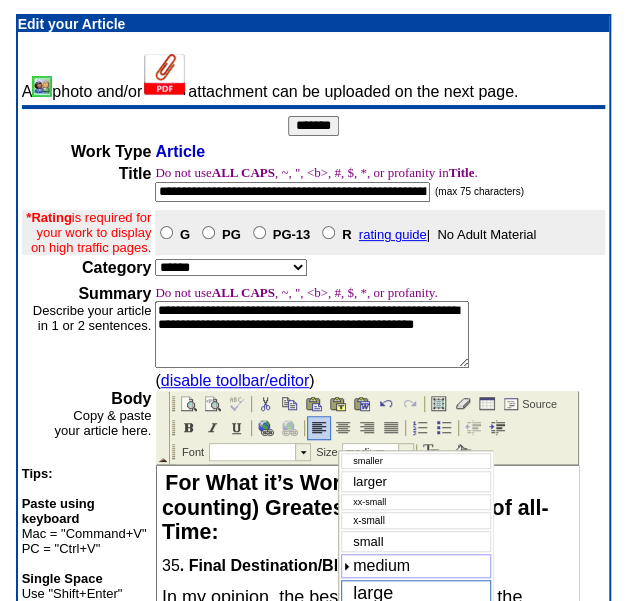 click on "large" at bounding box center [416, 593] 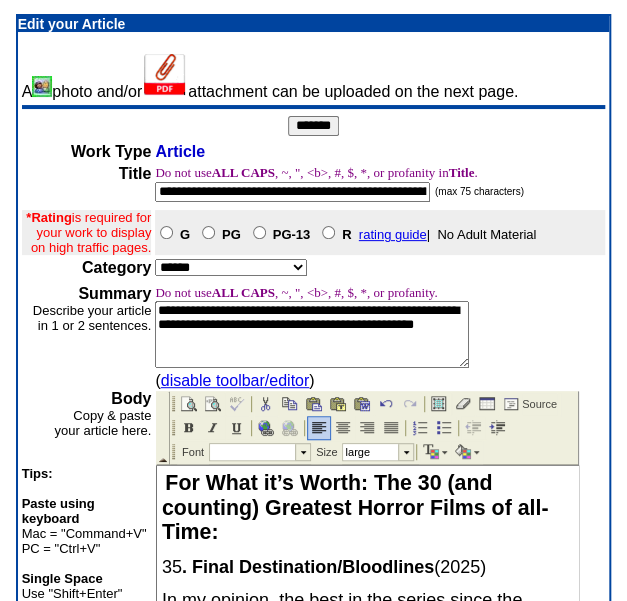 click on "35 . Final Destination/Bloodlines  (2025)" at bounding box center (367, 566) 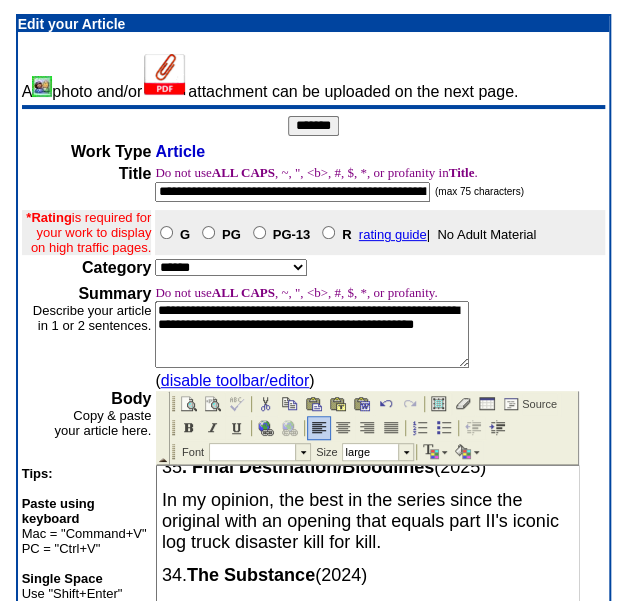 click on "In my opinion, the best in the series since the original with an opening that equals part II's iconic log truck disaster kill for kill." 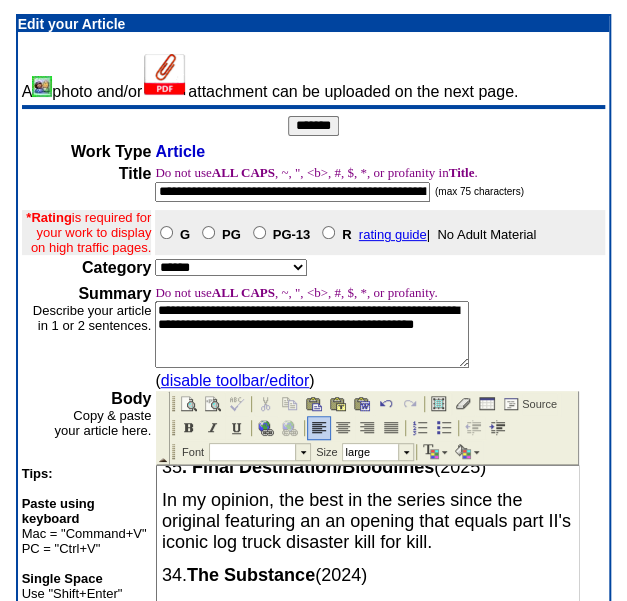 click on "In my opinion, the best in the series since the original featuring an an opening that equals part II's iconic log truck disaster kill for kill." 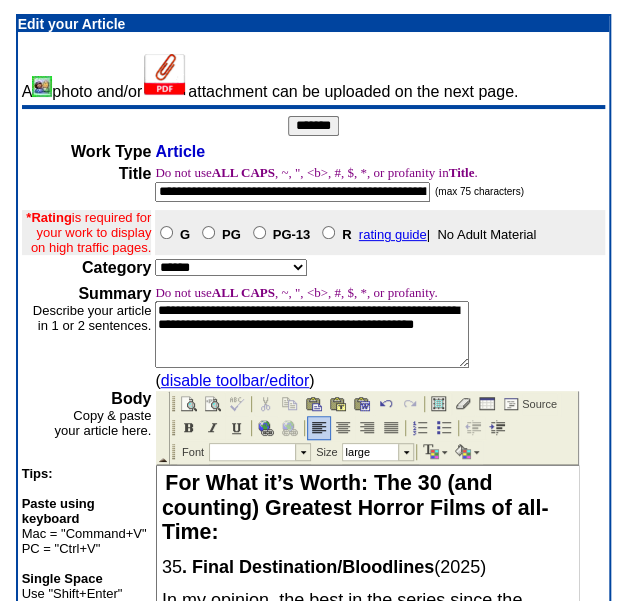 scroll, scrollTop: 100, scrollLeft: 0, axis: vertical 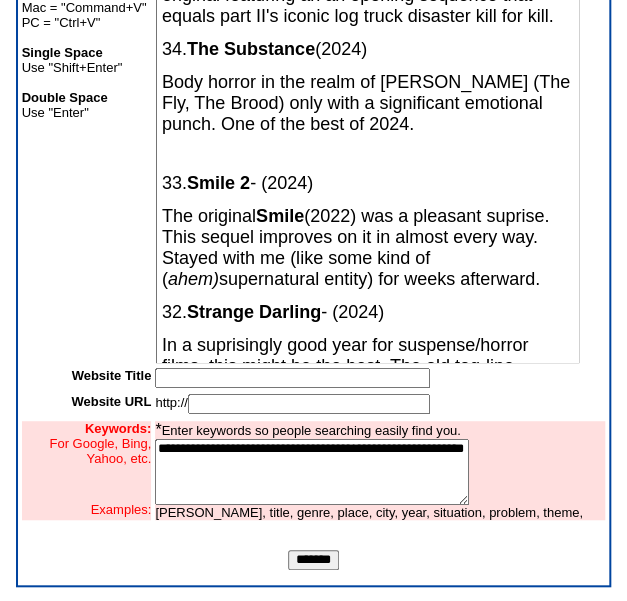 click on "*******" at bounding box center (313, 560) 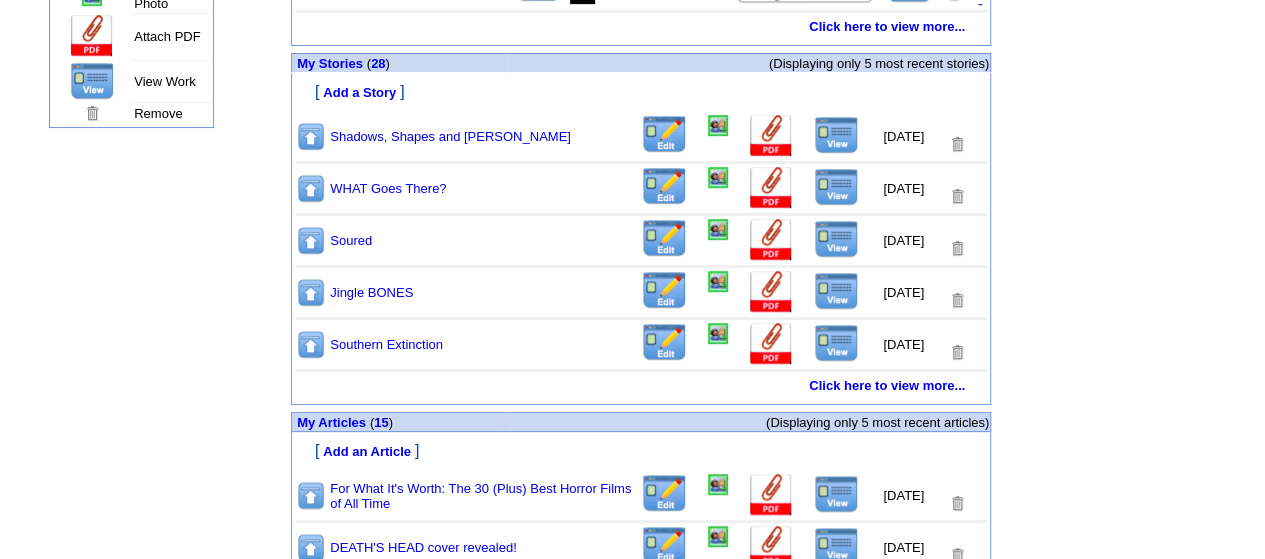 scroll, scrollTop: 600, scrollLeft: 0, axis: vertical 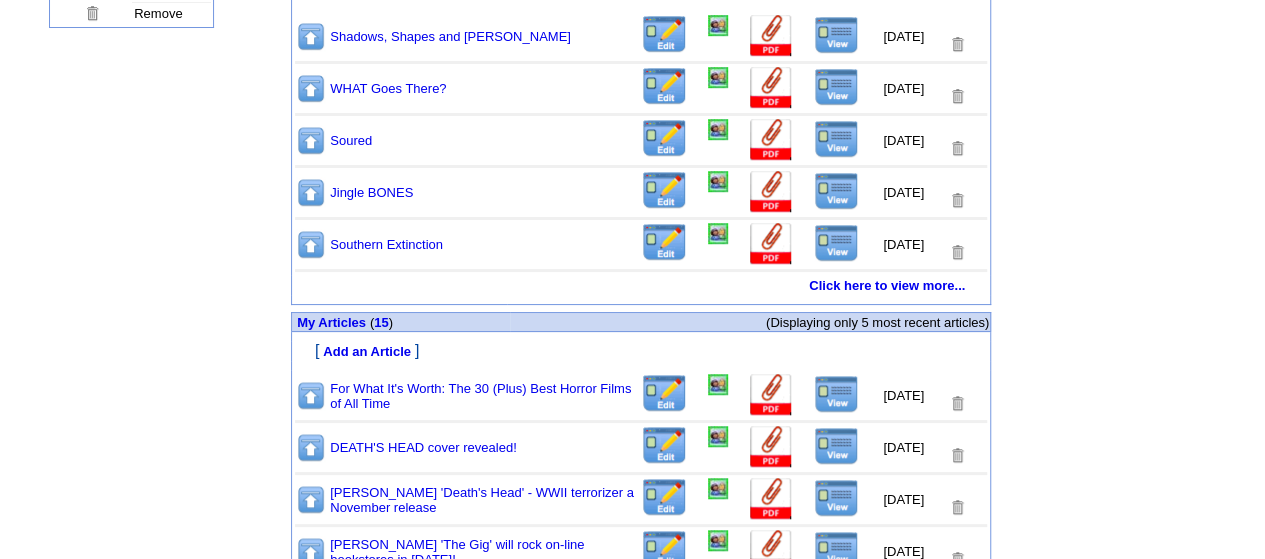 click at bounding box center (664, 393) 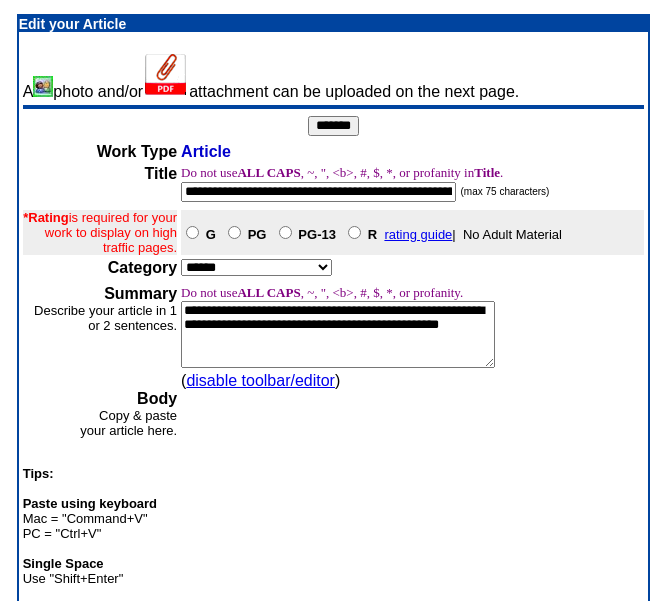 scroll, scrollTop: 0, scrollLeft: 0, axis: both 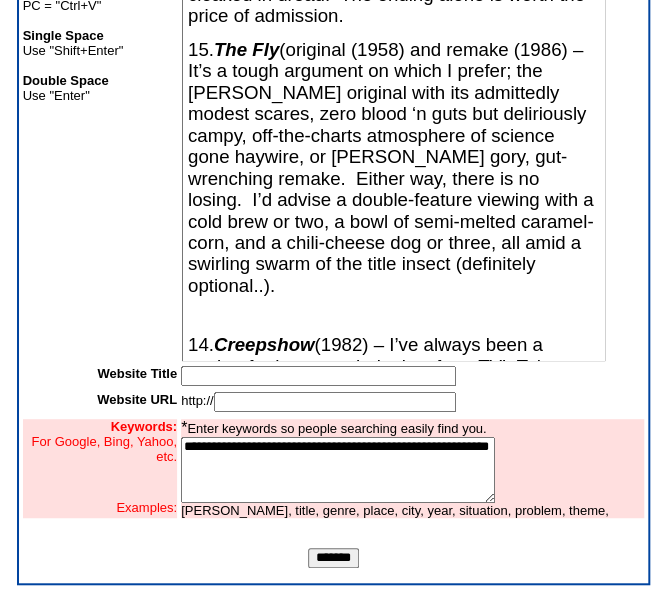 click on "*******" at bounding box center (333, 558) 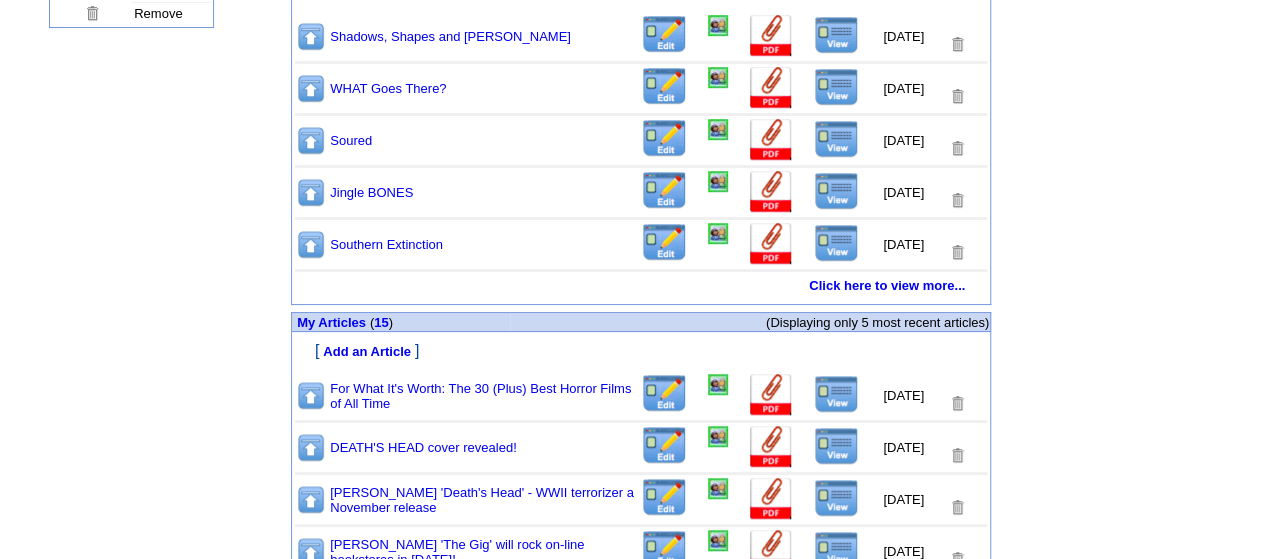scroll, scrollTop: 700, scrollLeft: 0, axis: vertical 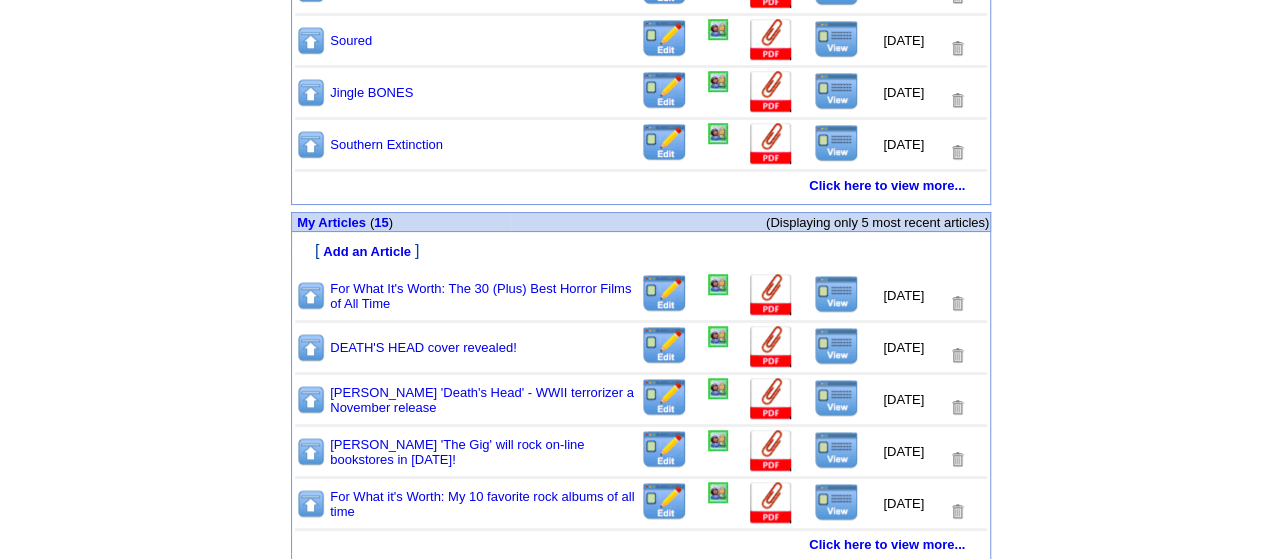 click at bounding box center (718, 284) 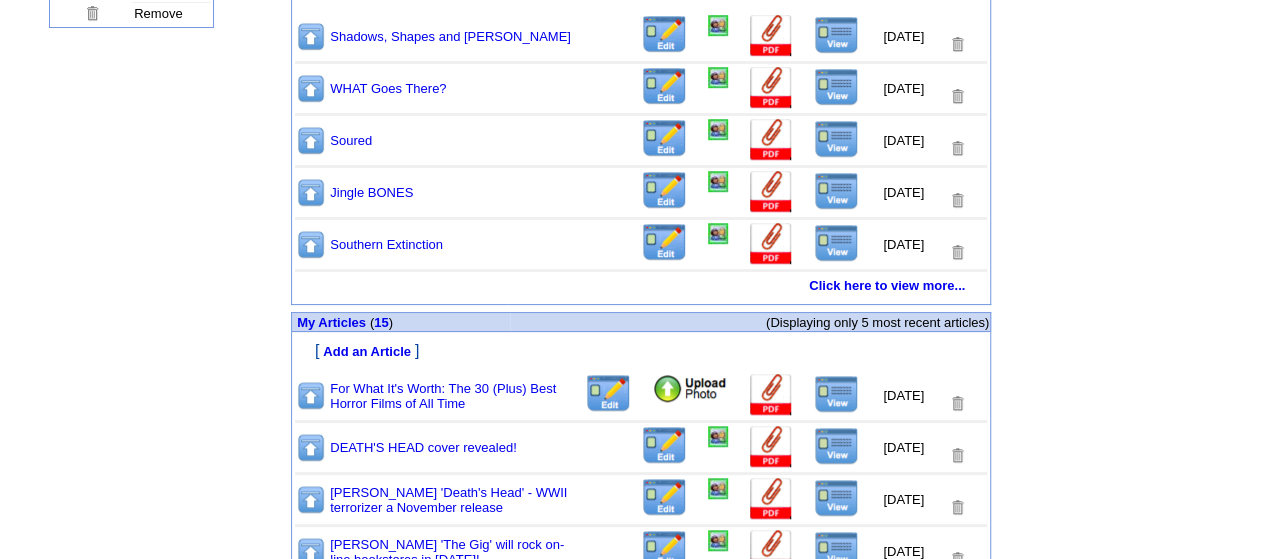 scroll, scrollTop: 700, scrollLeft: 0, axis: vertical 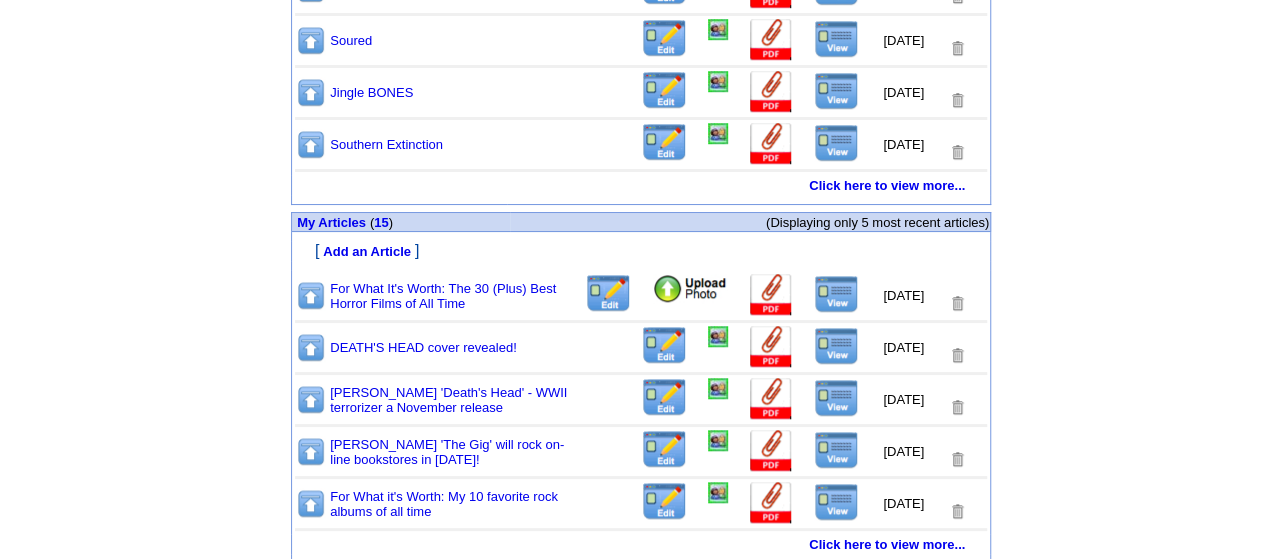 click at bounding box center (690, 289) 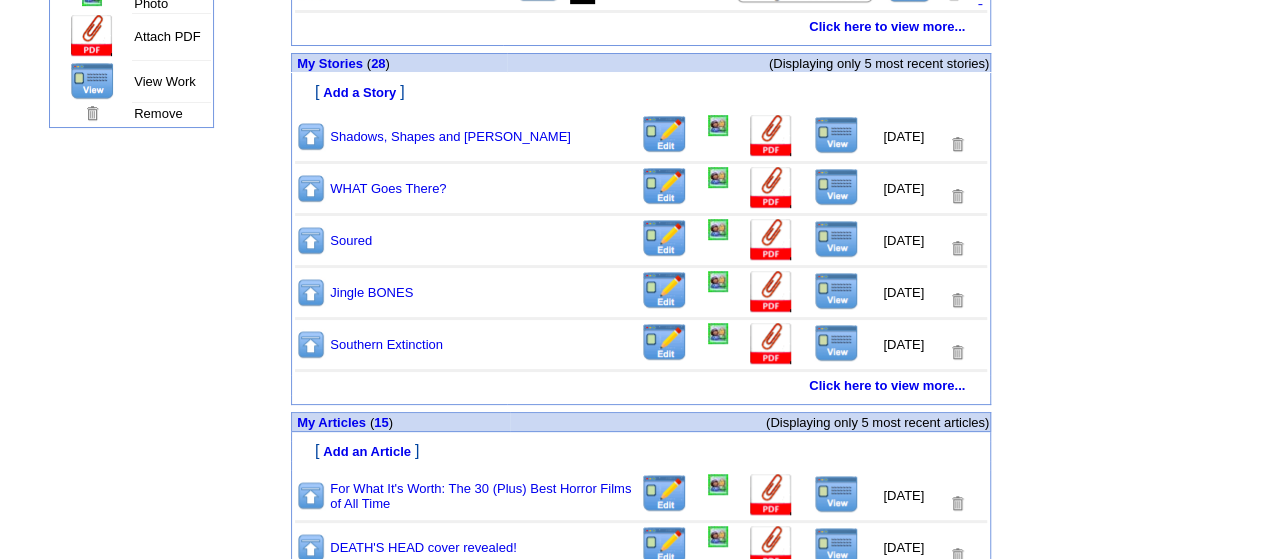 scroll, scrollTop: 600, scrollLeft: 0, axis: vertical 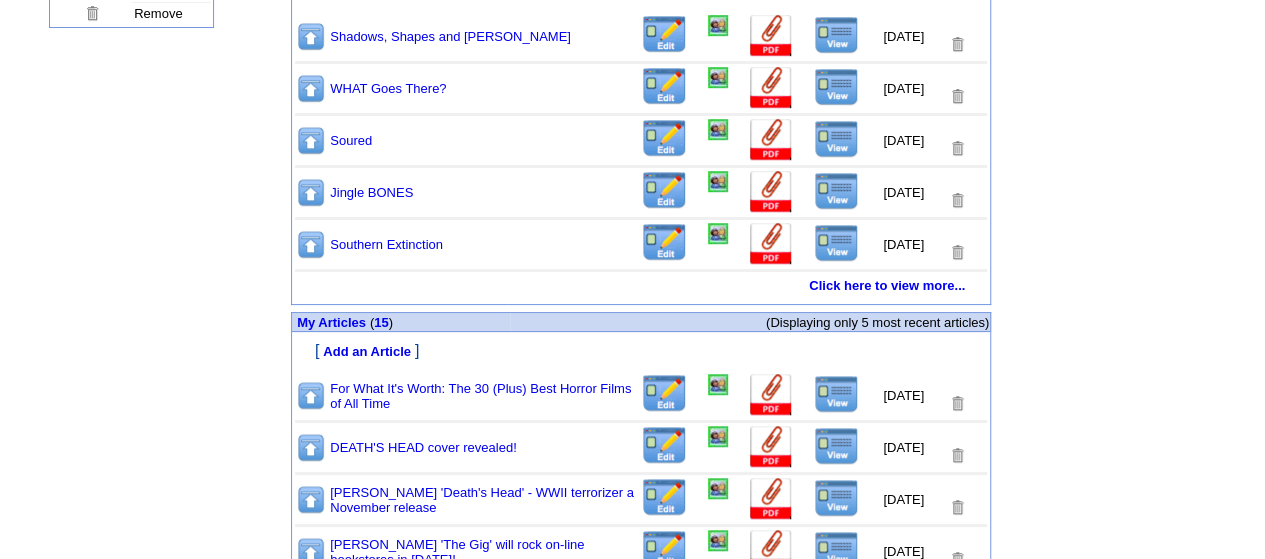 click at bounding box center (836, 394) 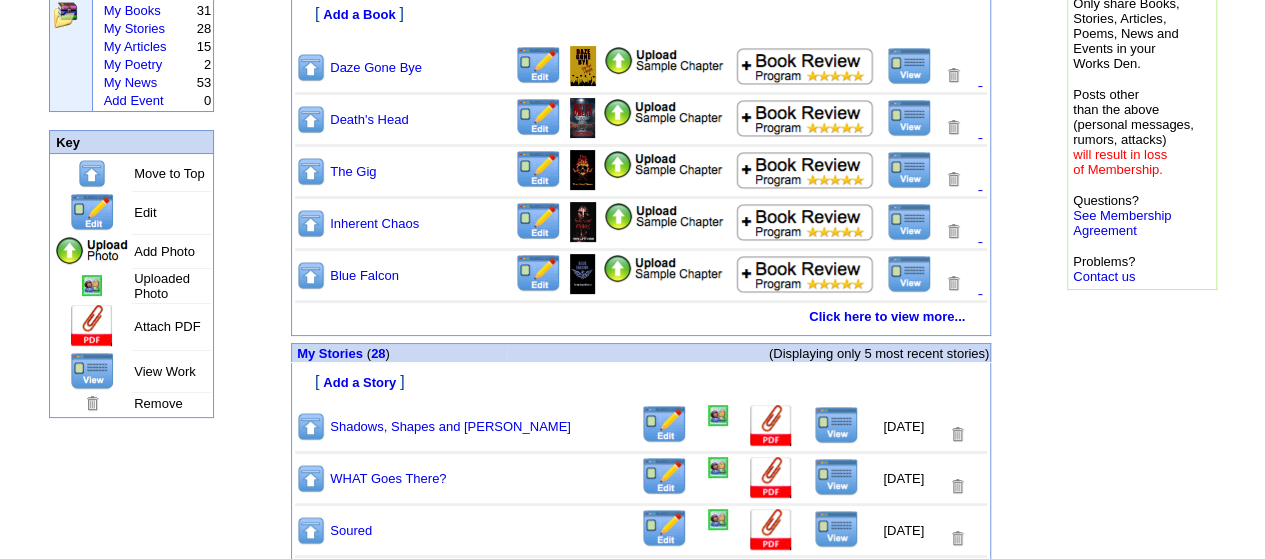scroll, scrollTop: 0, scrollLeft: 0, axis: both 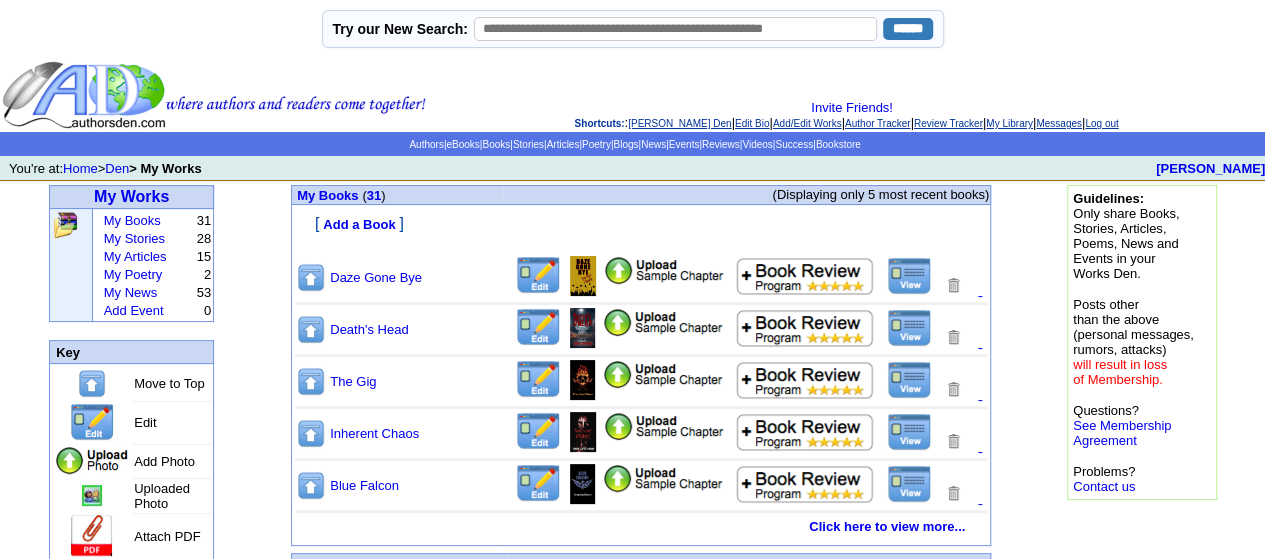 click on "Log out" 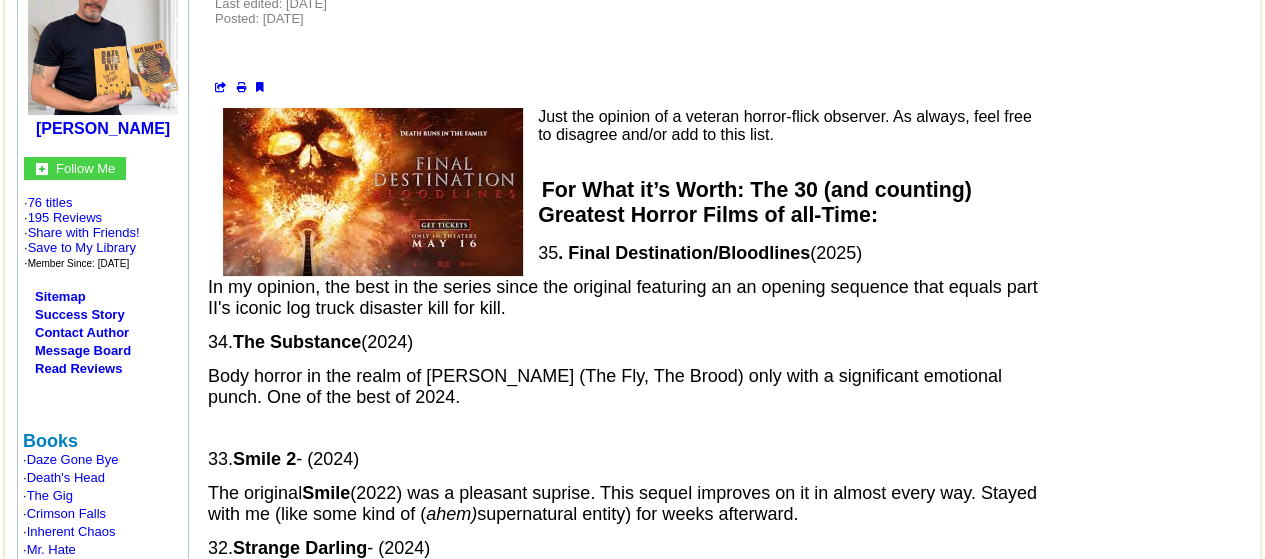 scroll, scrollTop: 0, scrollLeft: 0, axis: both 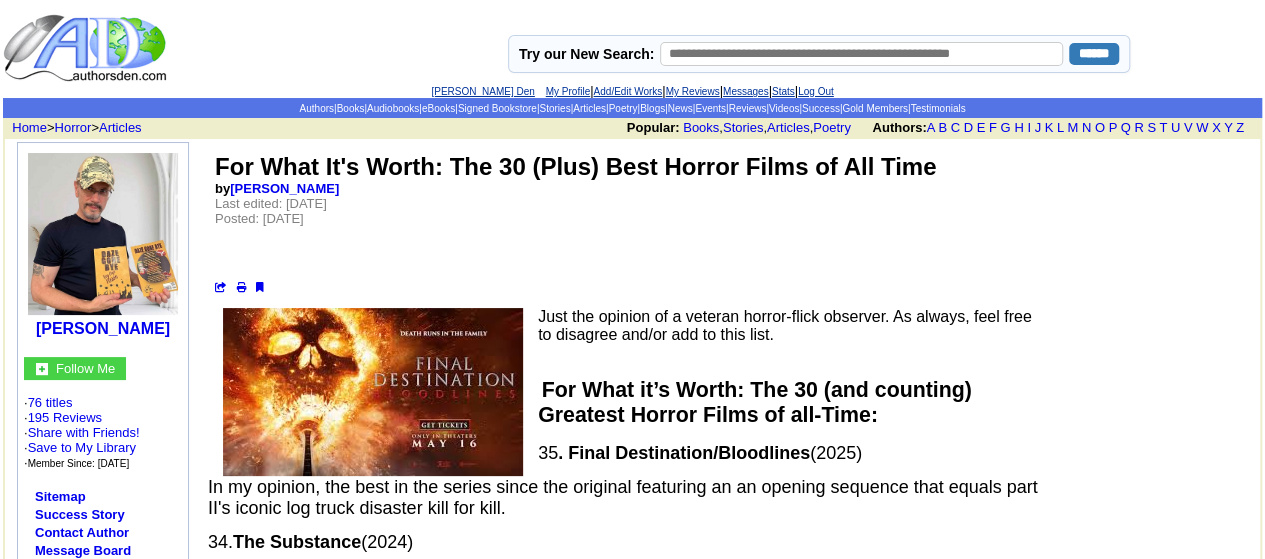 click on "Log Out" at bounding box center (816, 91) 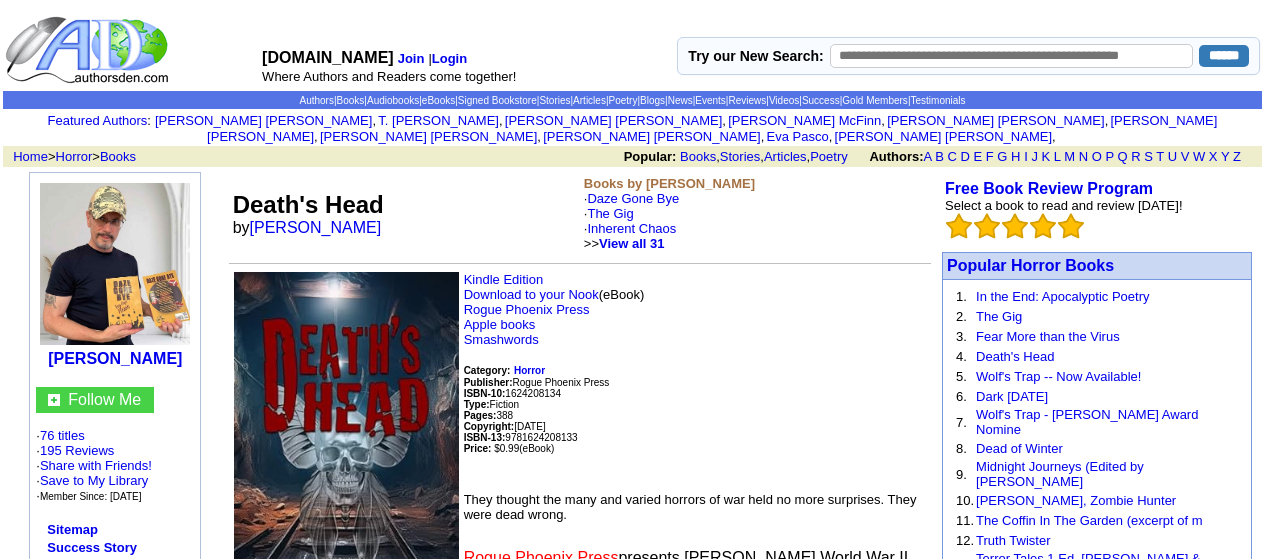 scroll, scrollTop: 0, scrollLeft: 0, axis: both 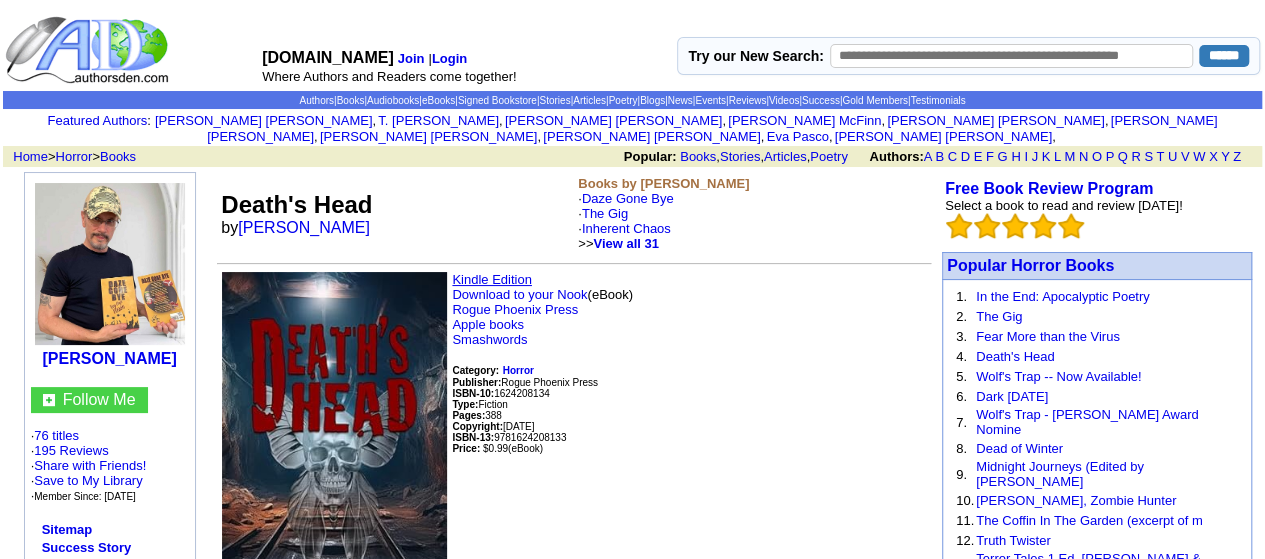 click on "Kindle Edition" at bounding box center (492, 279) 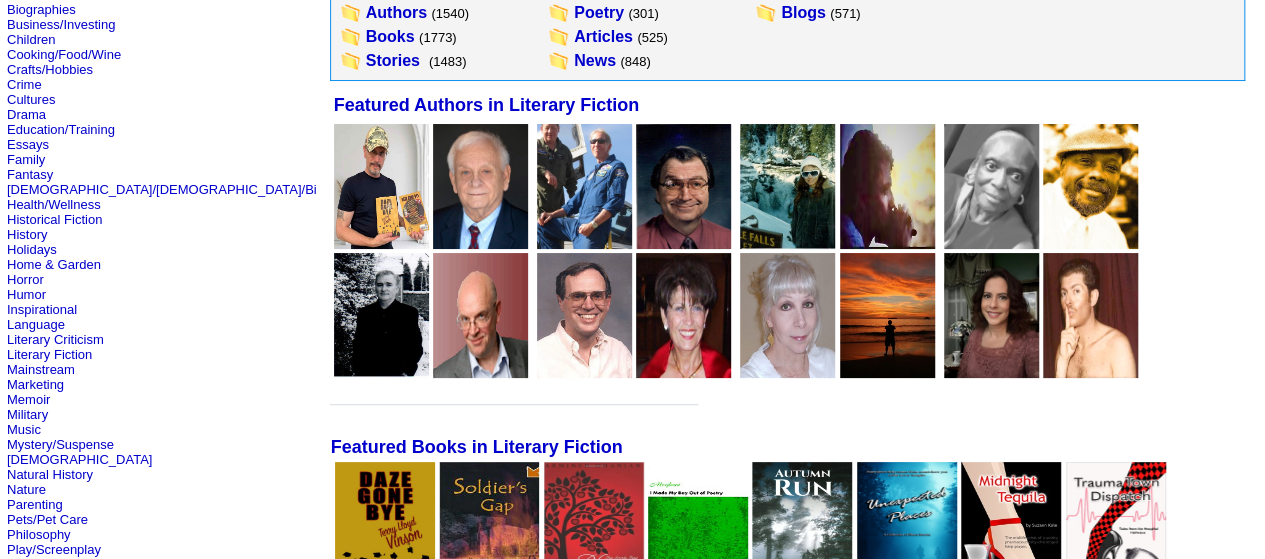 scroll, scrollTop: 300, scrollLeft: 0, axis: vertical 